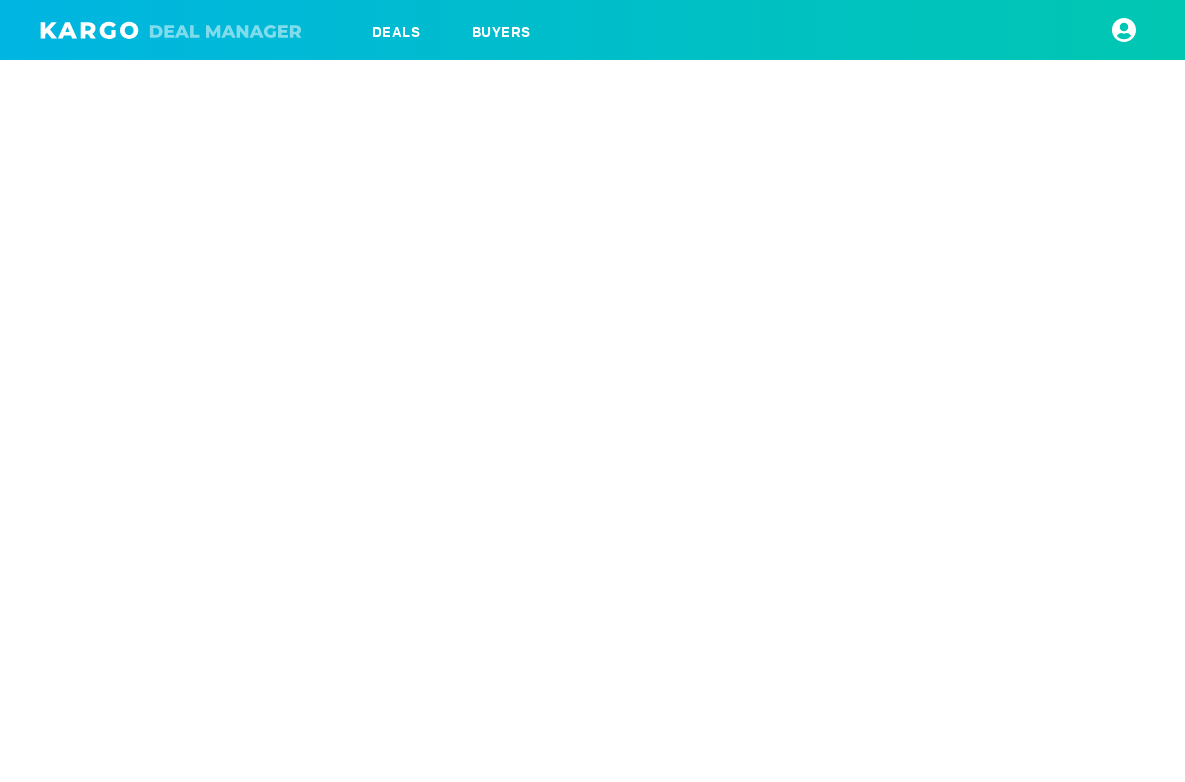 scroll, scrollTop: 0, scrollLeft: 0, axis: both 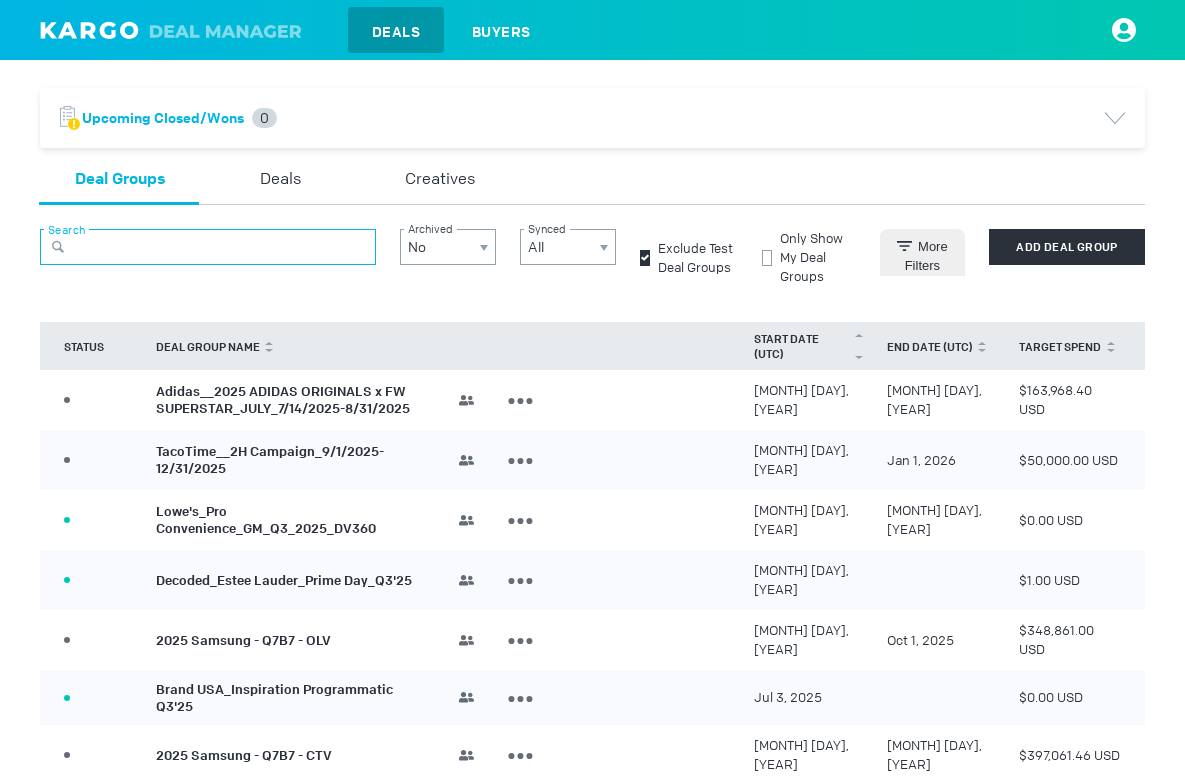 click at bounding box center [208, 247] 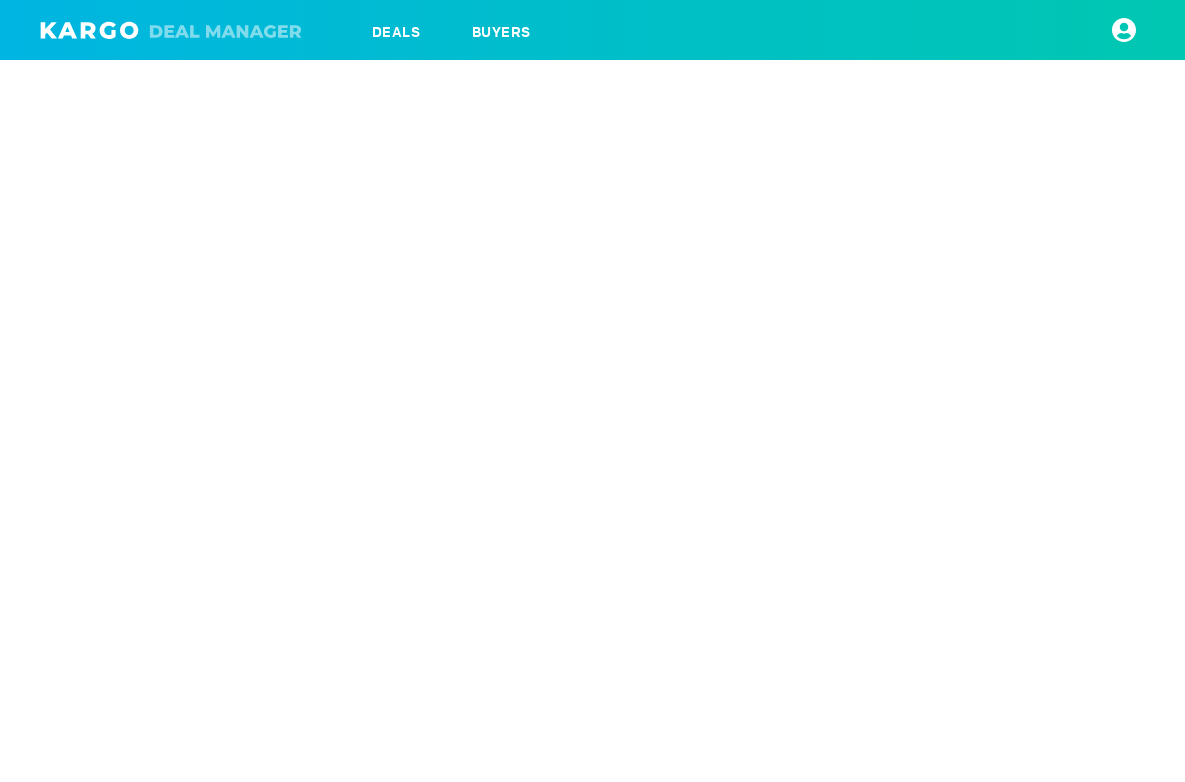 scroll, scrollTop: 0, scrollLeft: 0, axis: both 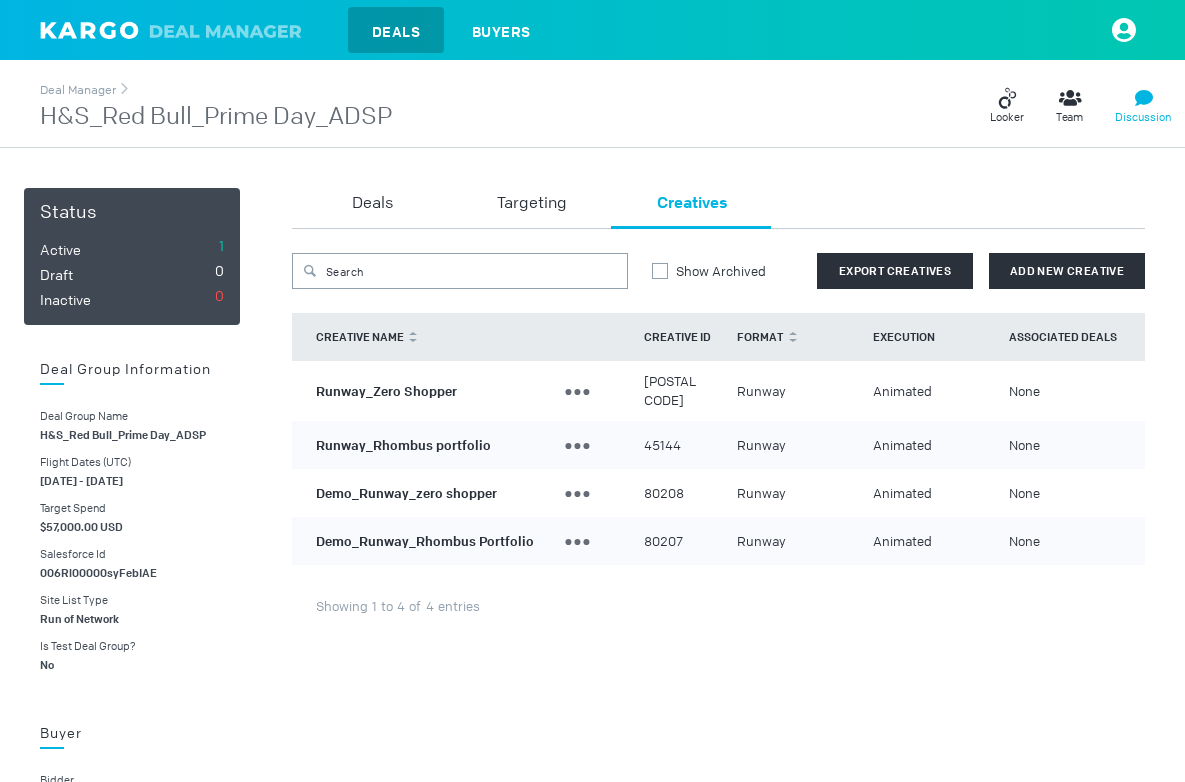 click at bounding box center (1007, 98) 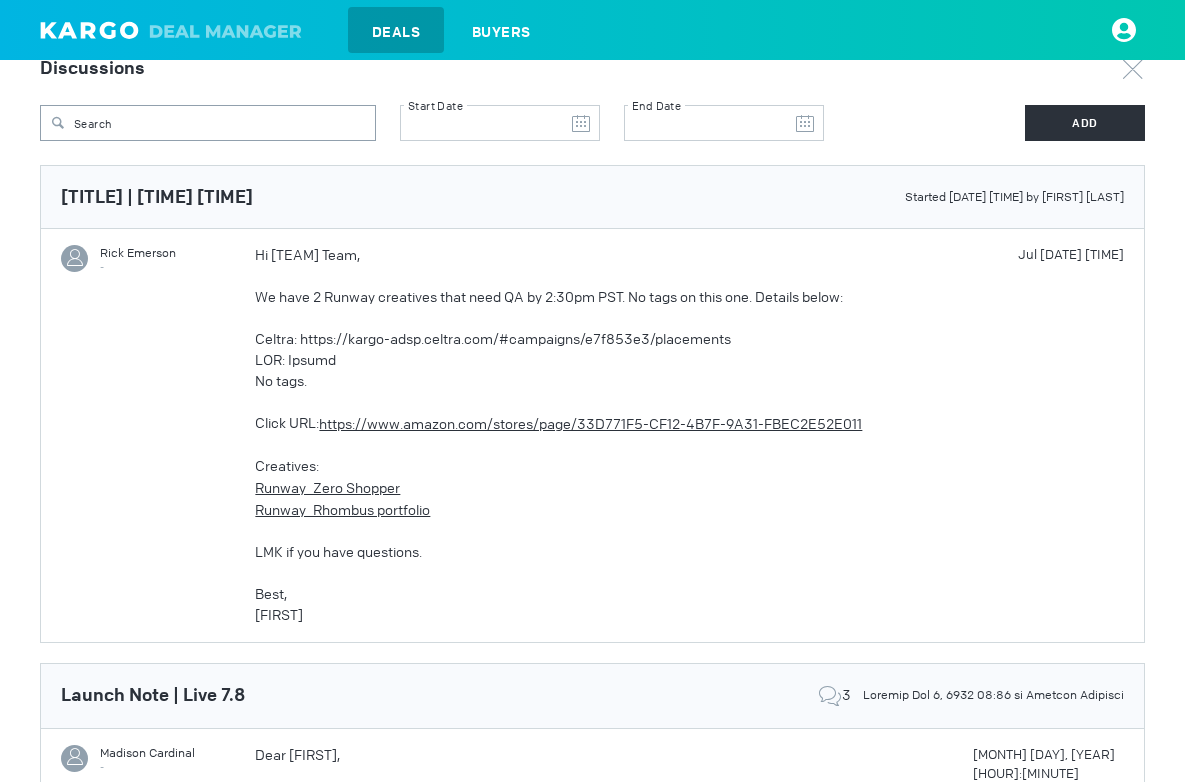 scroll, scrollTop: 130, scrollLeft: 0, axis: vertical 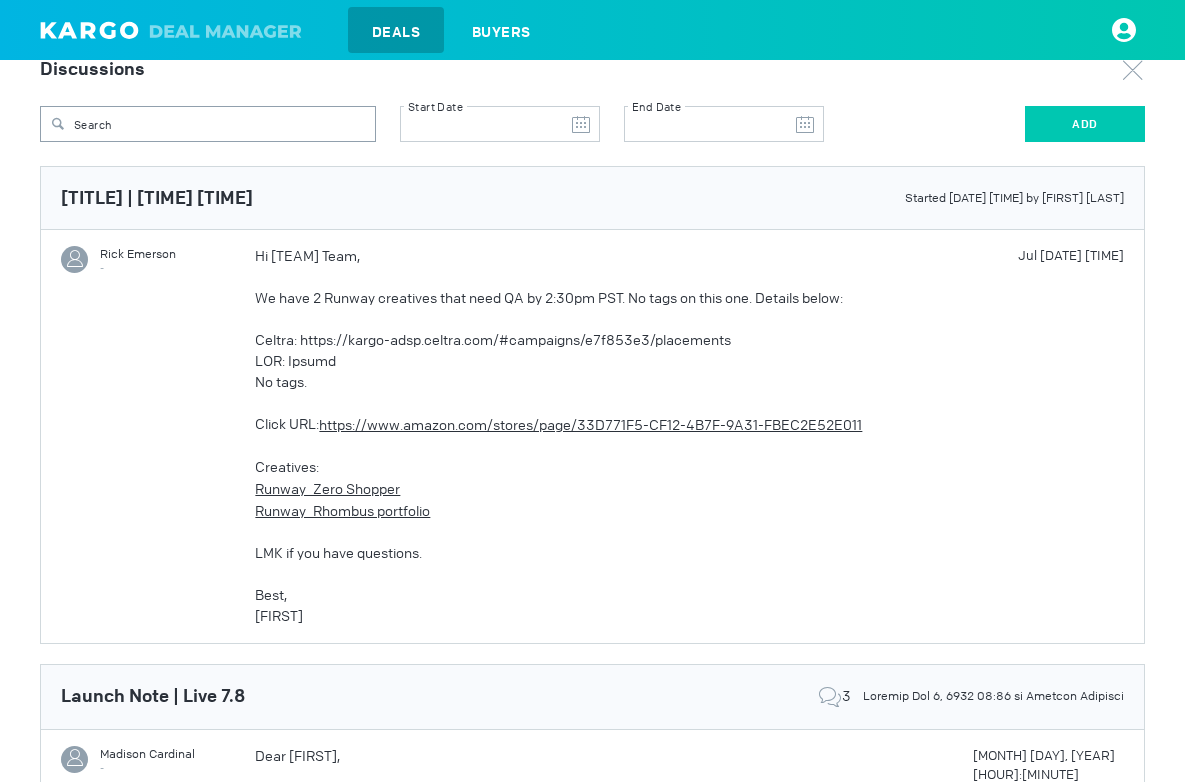 click on "ADD" at bounding box center [1085, 124] 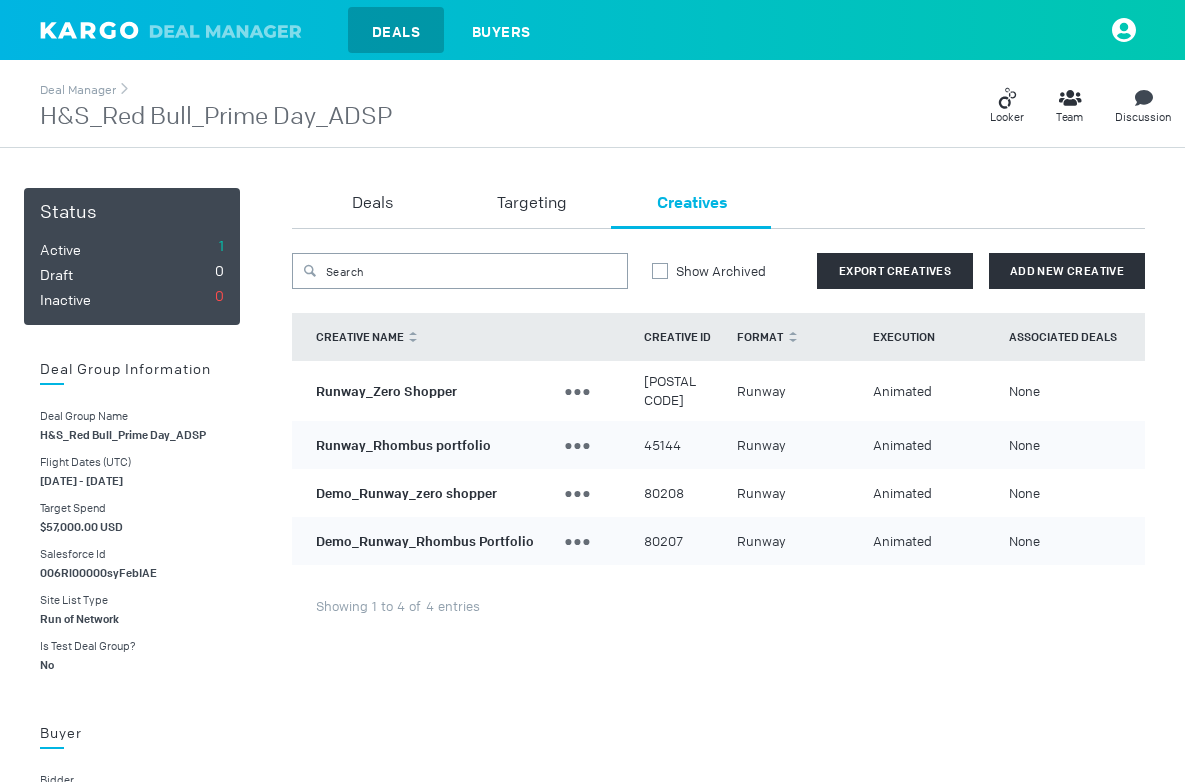 click on "Demo_Runway_zero shopper" at bounding box center [406, 492] 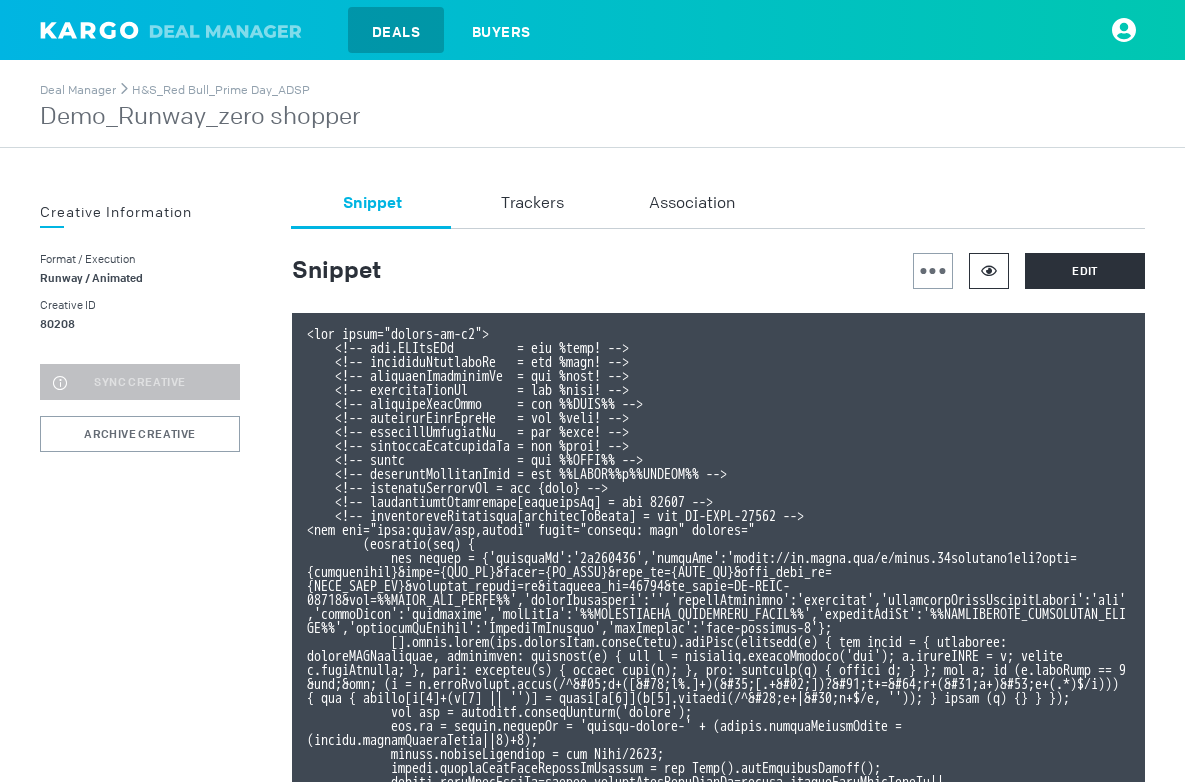 click at bounding box center [989, 270] 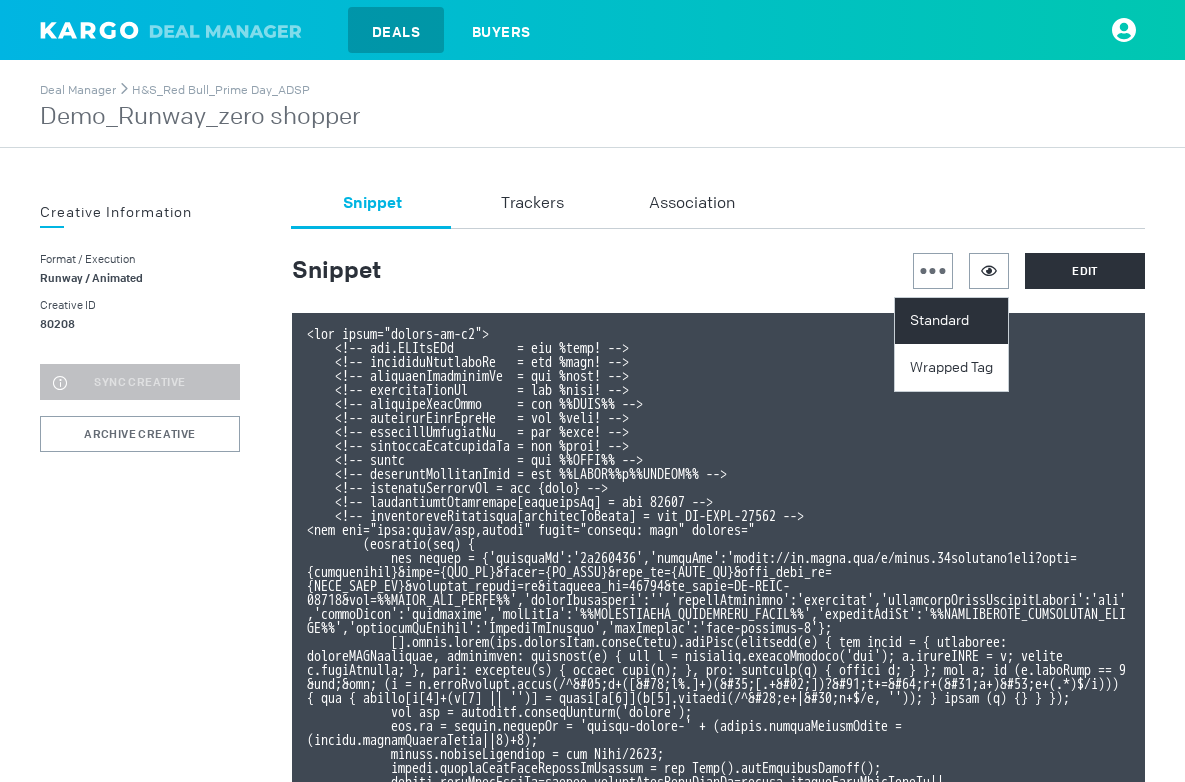 click on "Standard" at bounding box center [954, 321] 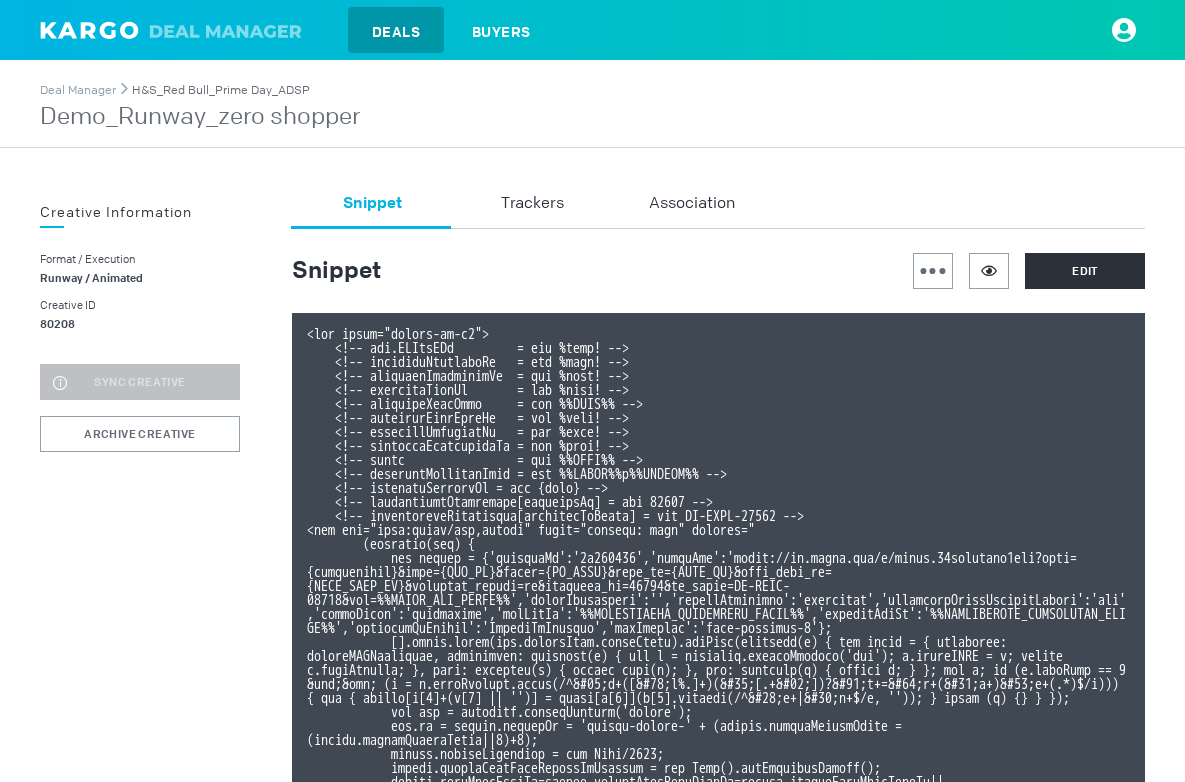 click on "H&S_Red Bull_Prime Day_ADSP" at bounding box center [221, 90] 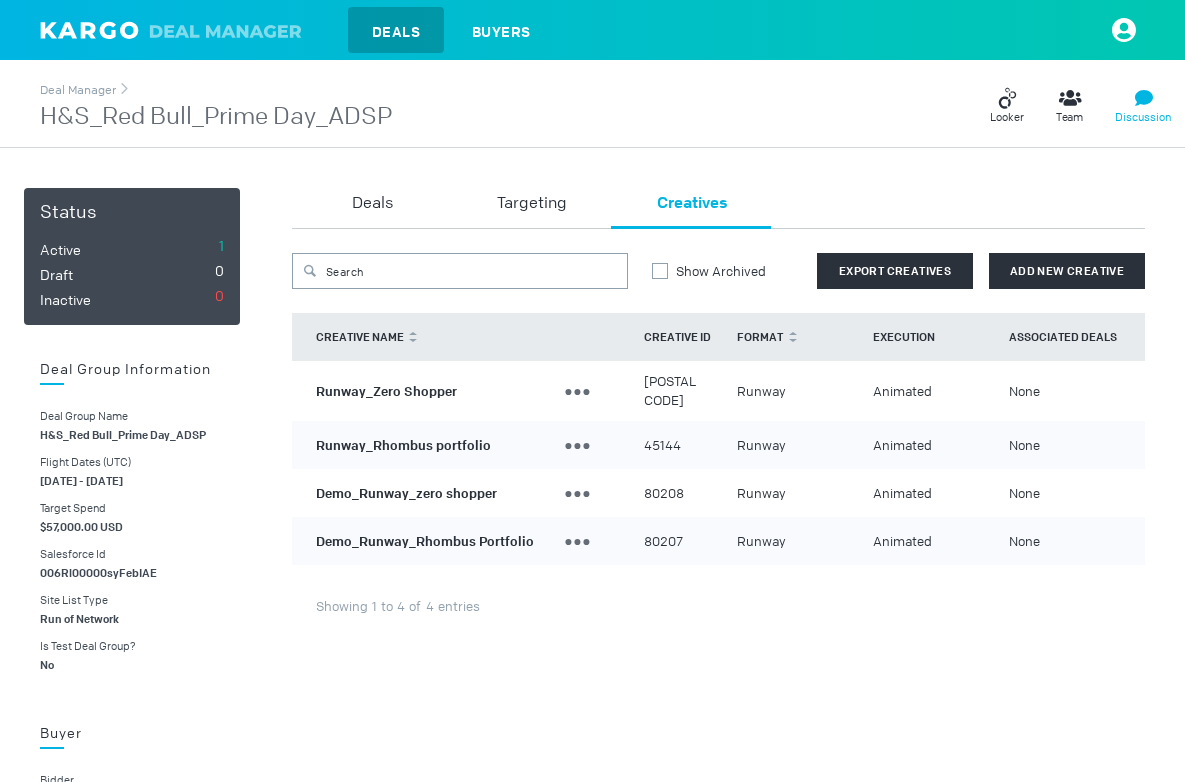 click on "Discussion" at bounding box center [1143, 106] 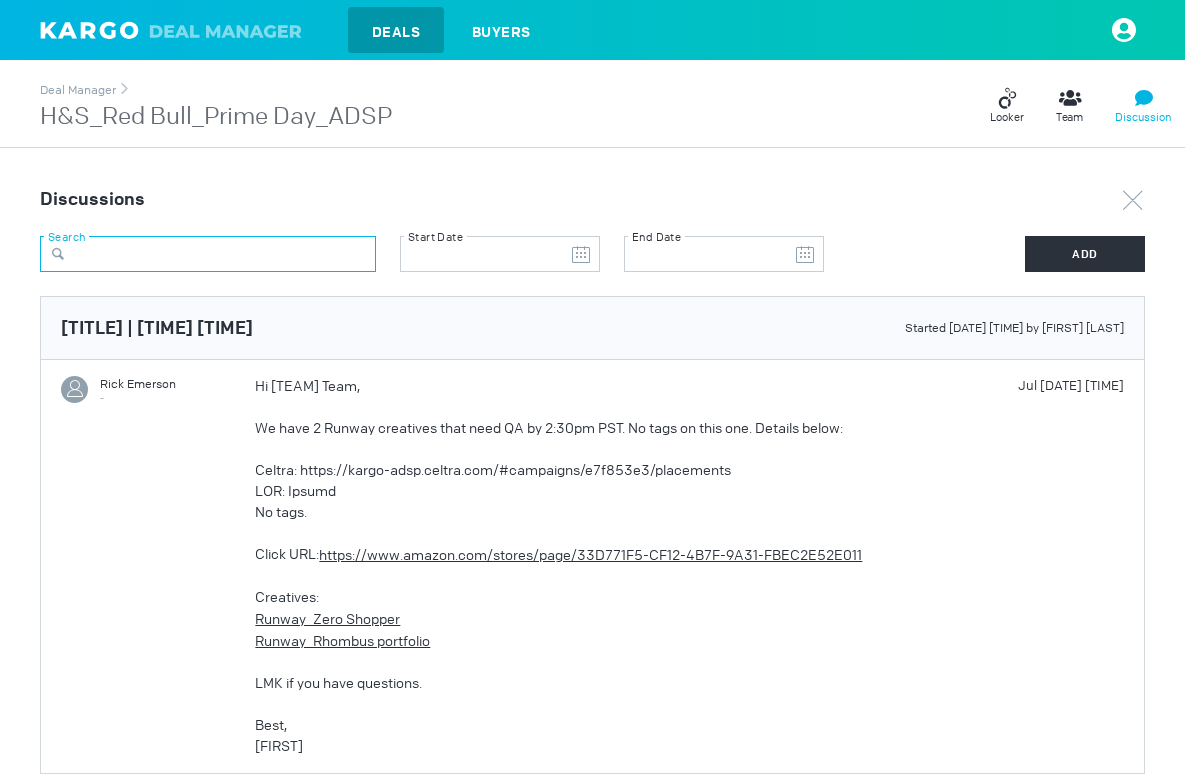 click at bounding box center (208, 254) 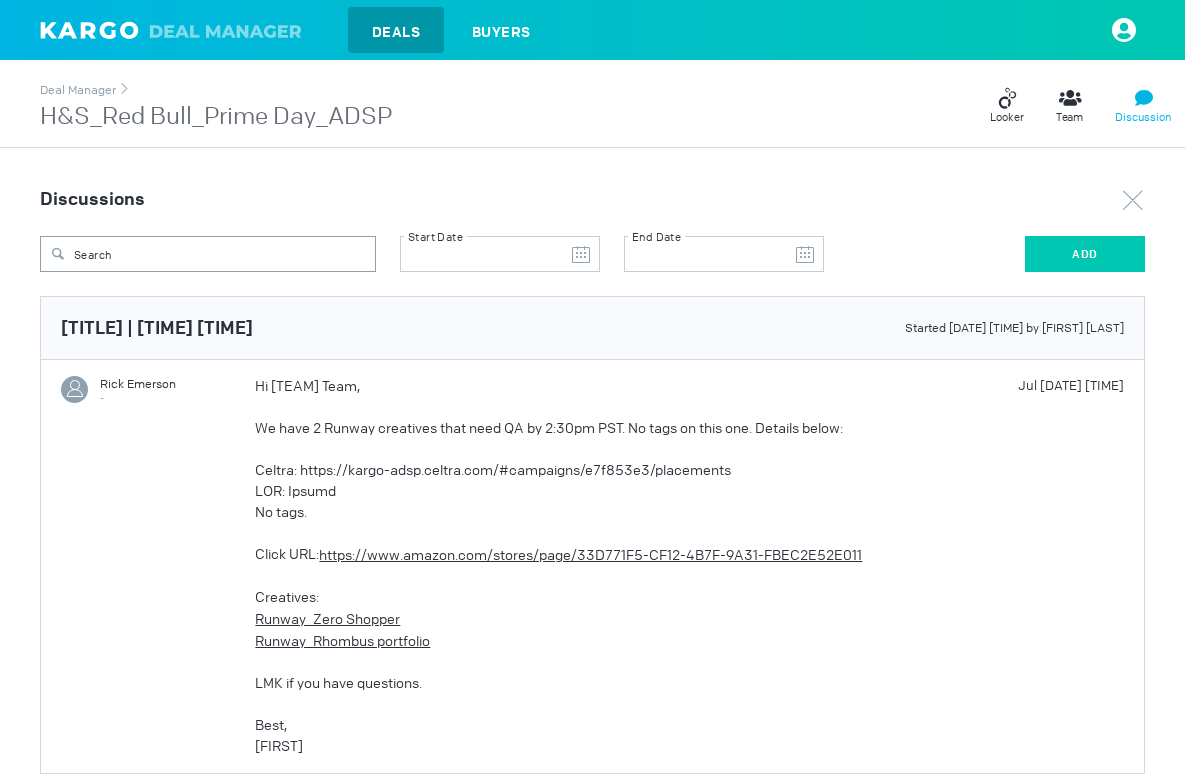 click on "ADD" at bounding box center (1085, 254) 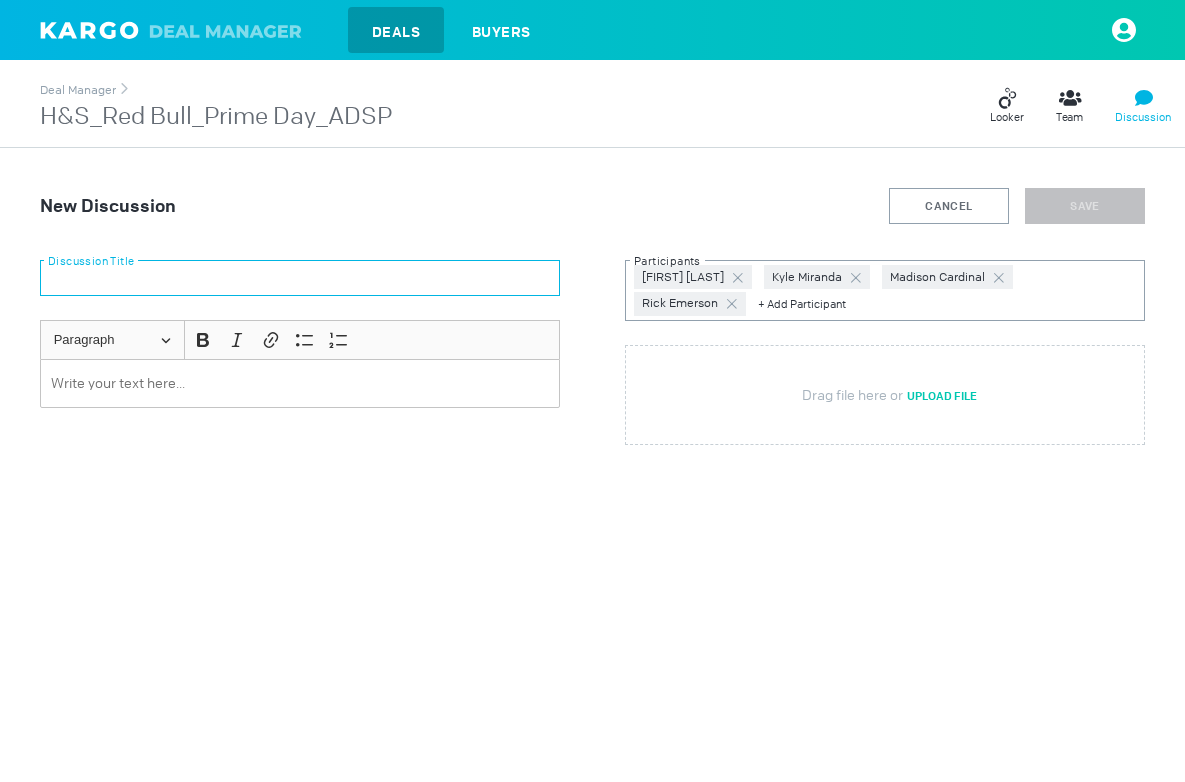 click at bounding box center [300, 278] 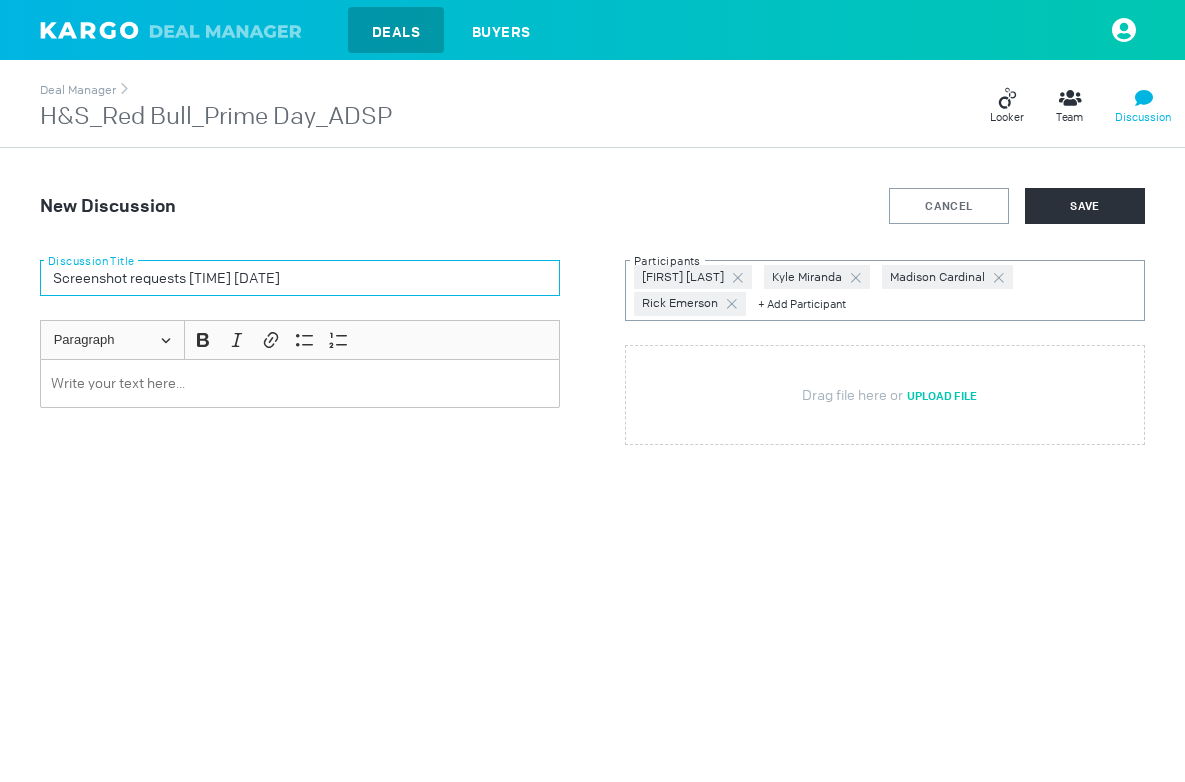 click on "Screenshot requests [TIME] [DATE]" at bounding box center (300, 278) 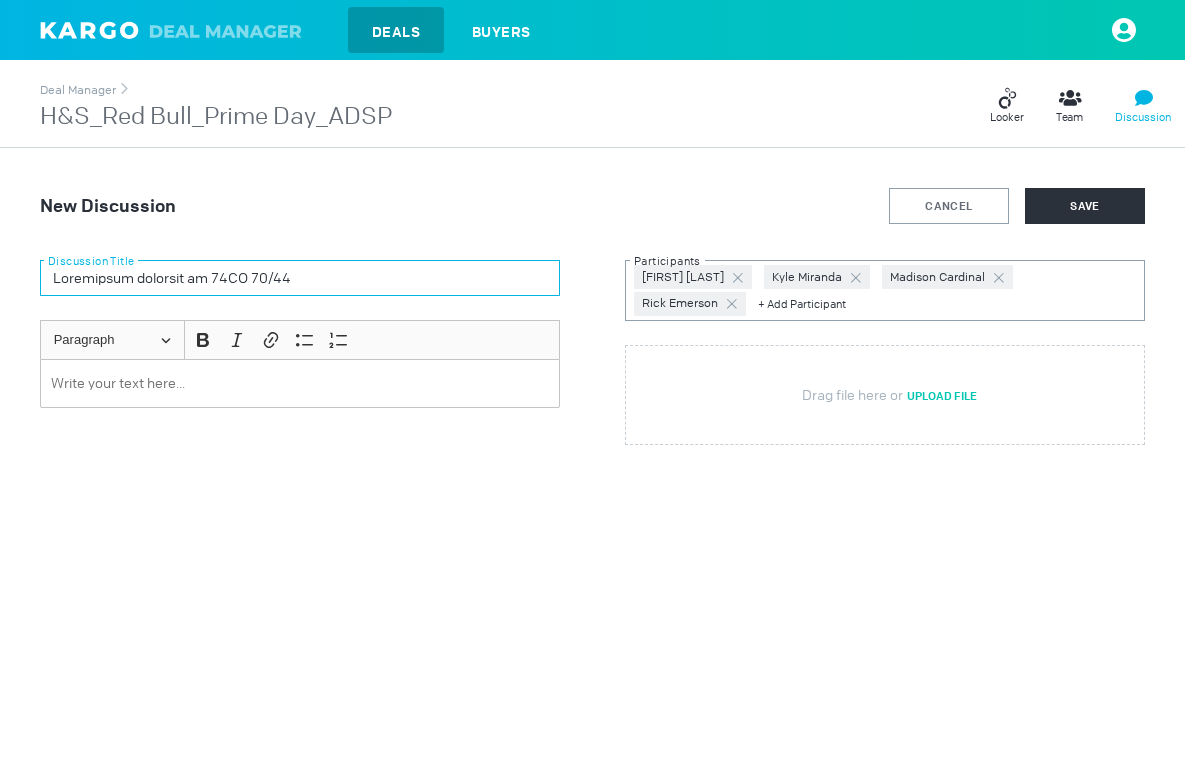 type on "Loremipsum dolorsit am 74CO 70/44" 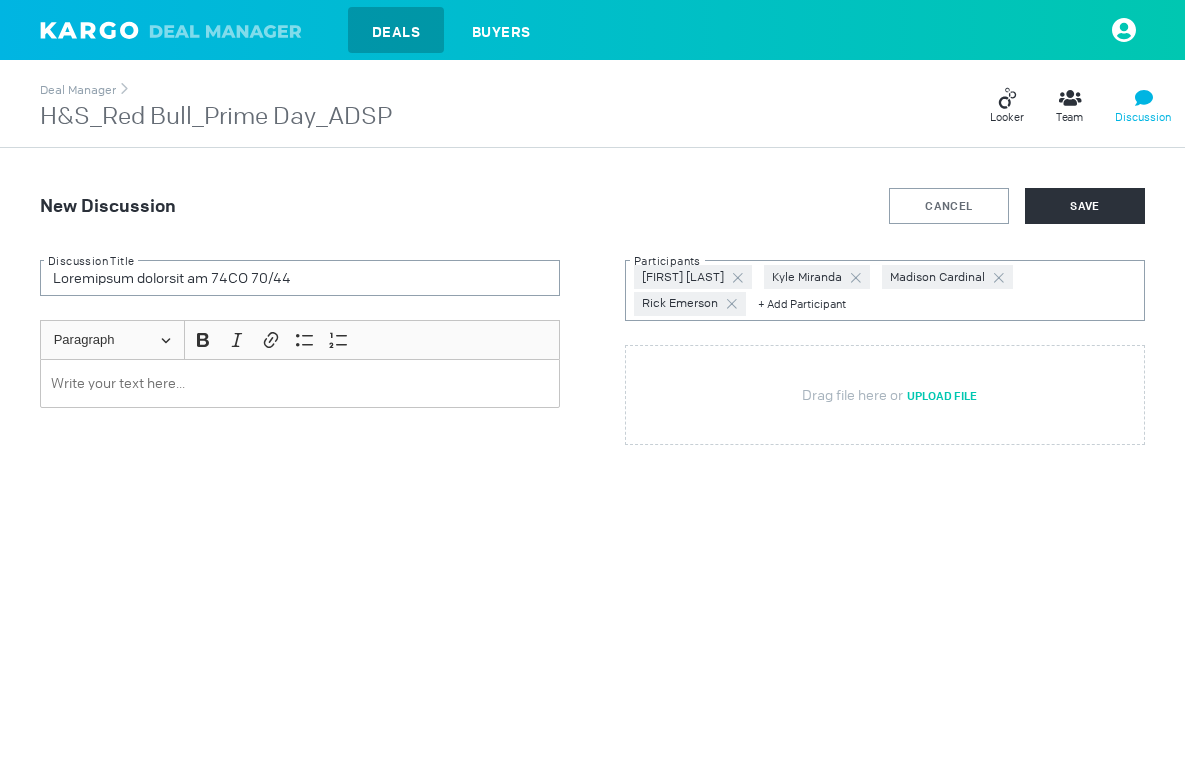 click at bounding box center [300, 383] 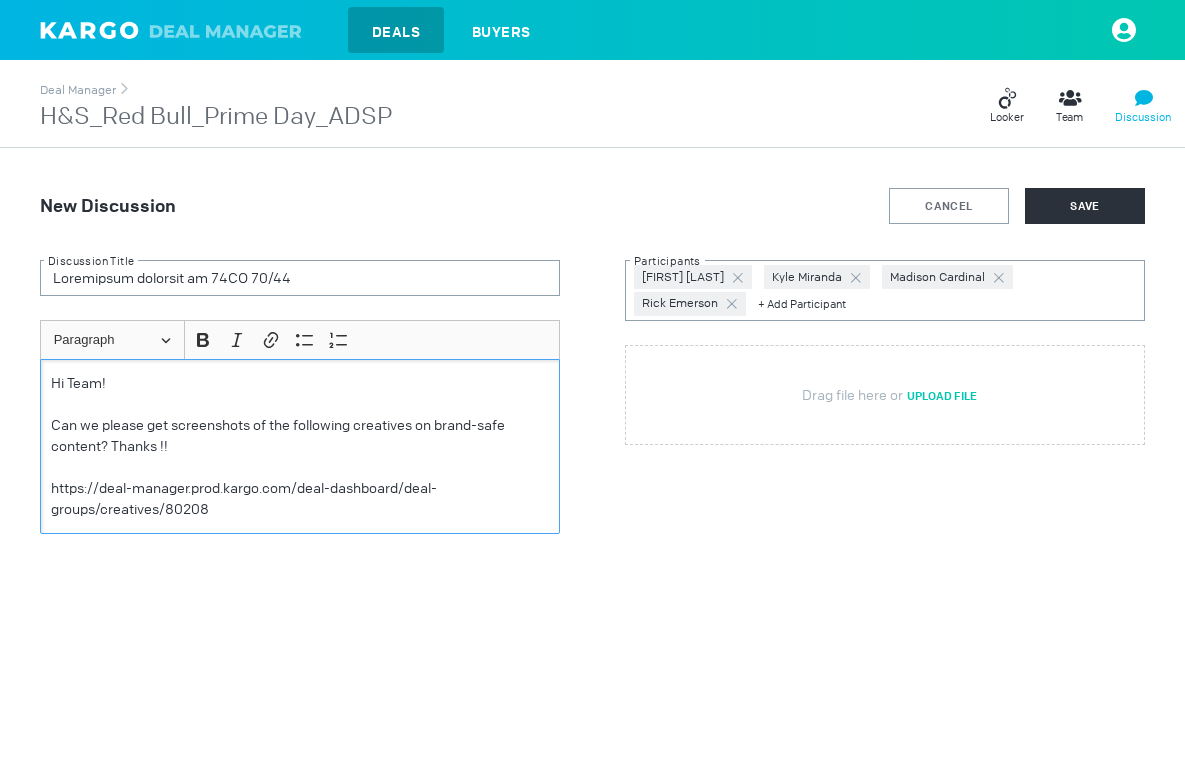 click on "https://deal-manager.prod.kargo.com/deal-dashboard/deal-groups/creatives/80208" at bounding box center (300, 499) 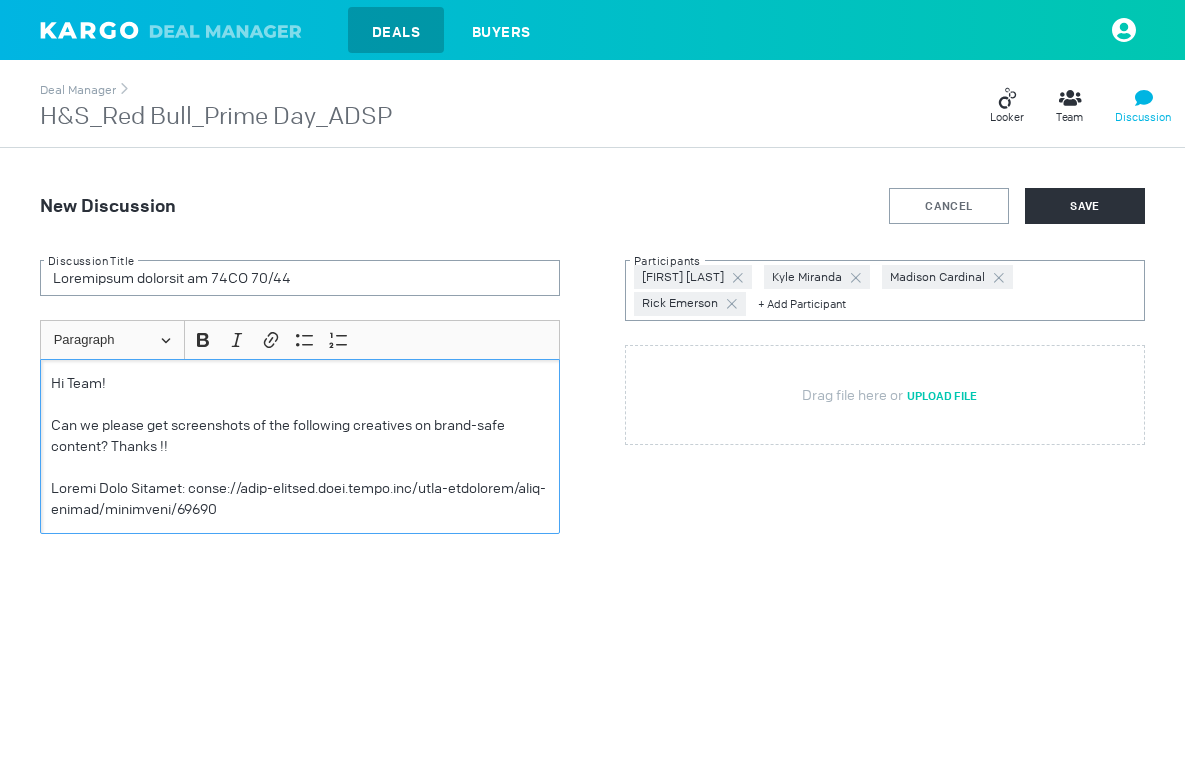 click on "Loremi Dolo Sitamet: conse://adip-elitsed.doei.tempo.inc/utla-etdolorem/aliq-enimad/minimveni/69690" at bounding box center [300, 499] 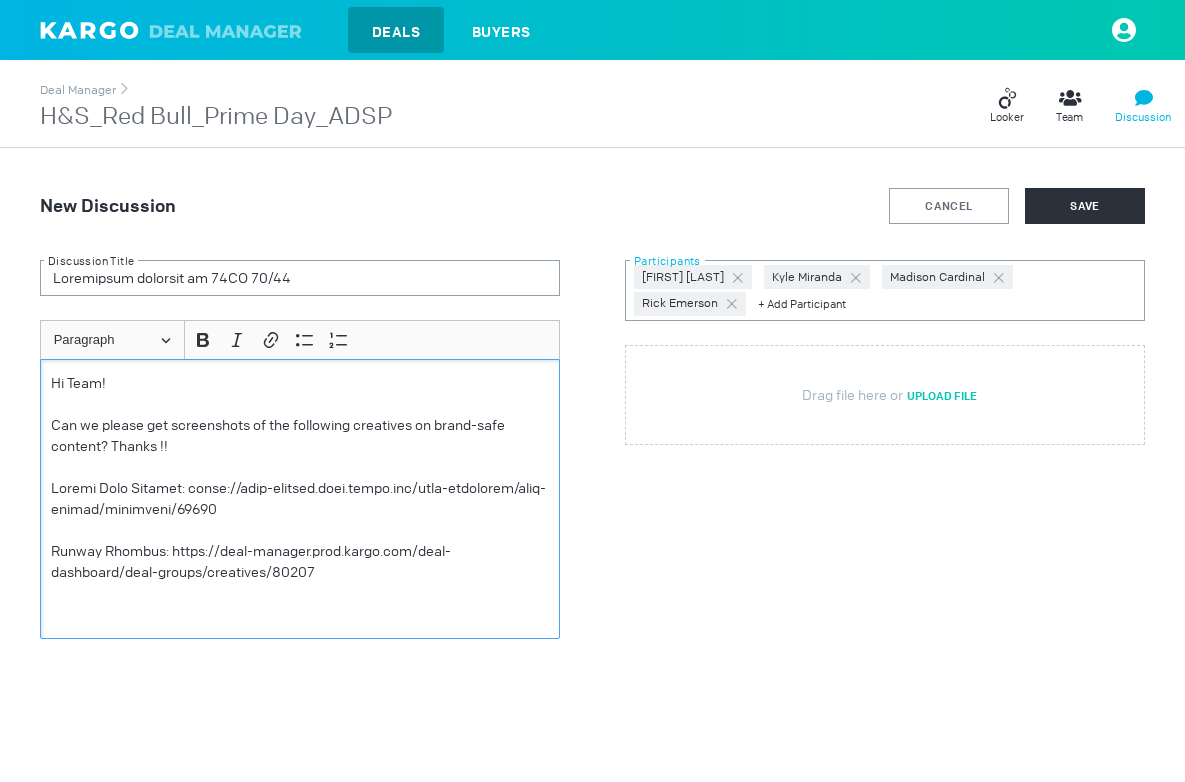 click at bounding box center (947, 303) 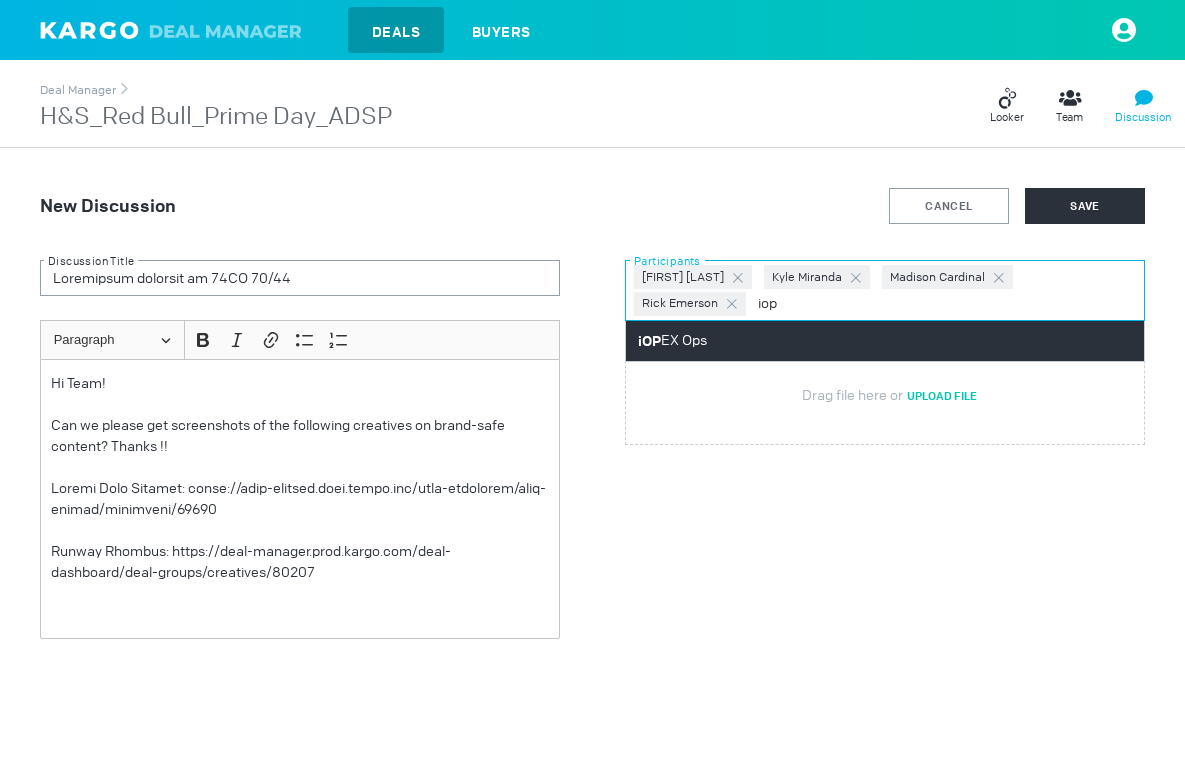 type on "iop" 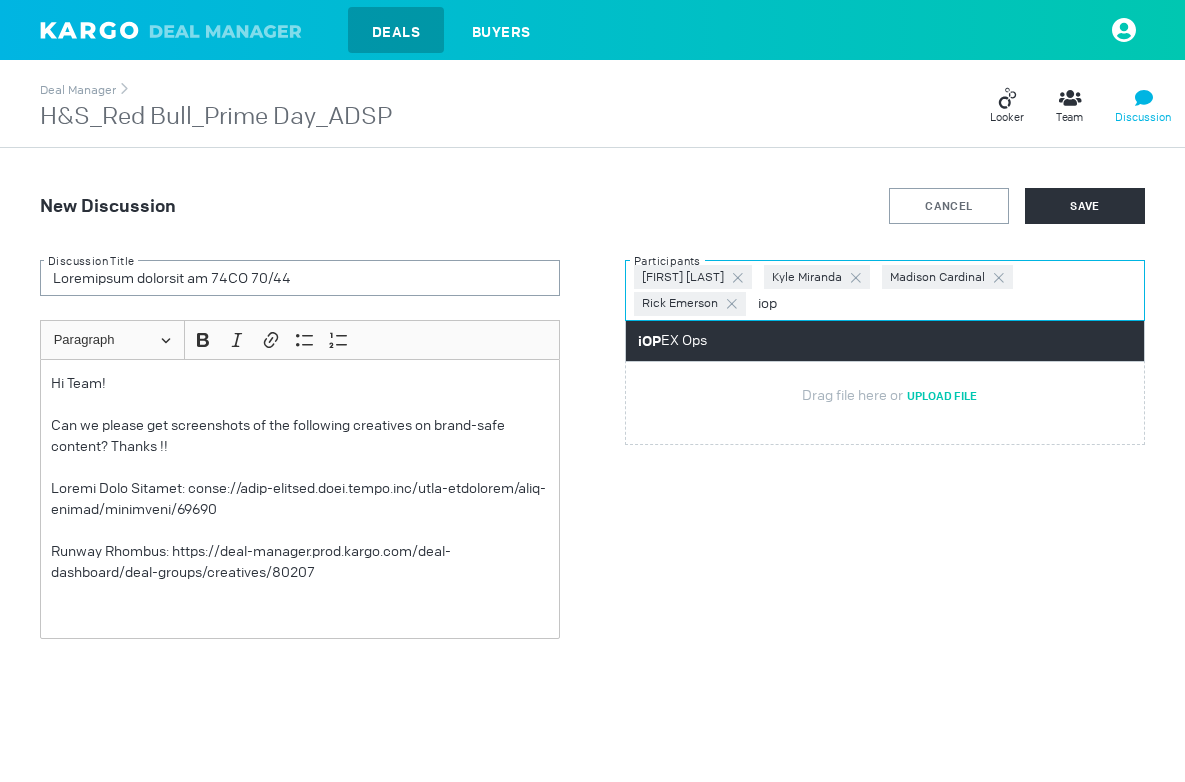 click on "iOP EX Ops" at bounding box center (885, 341) 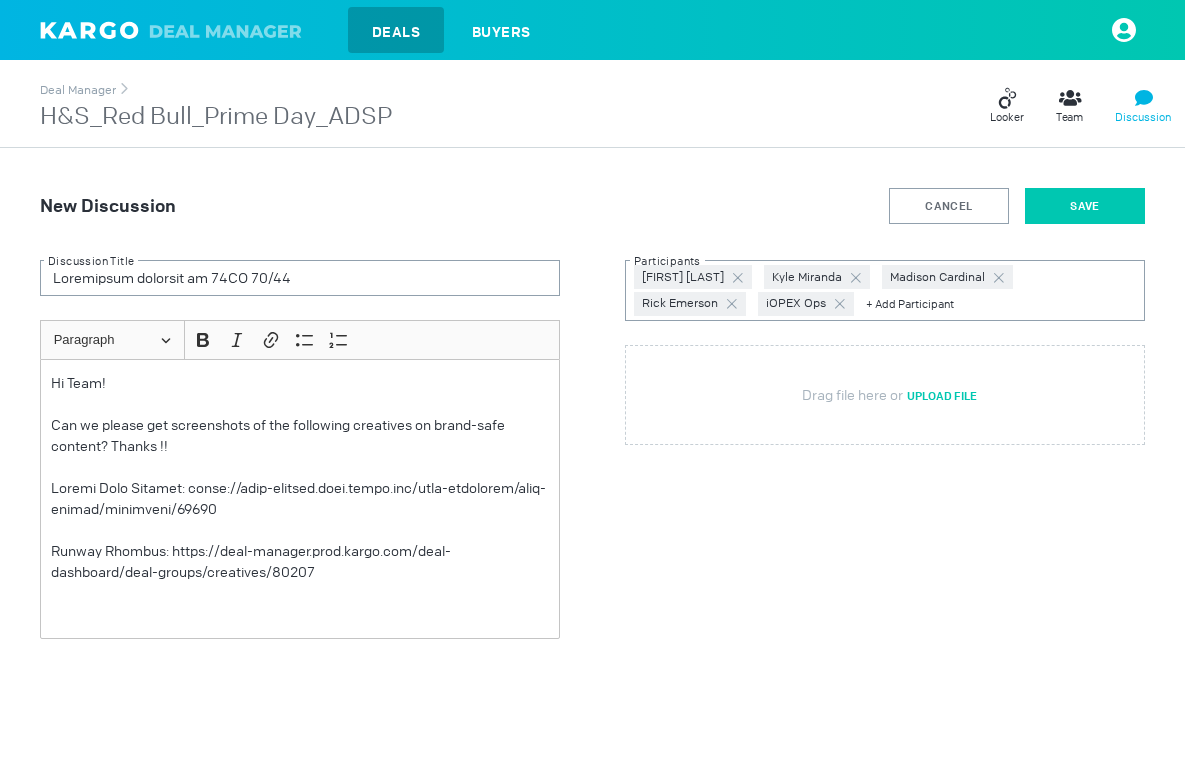click on "SAVE" at bounding box center (1085, 206) 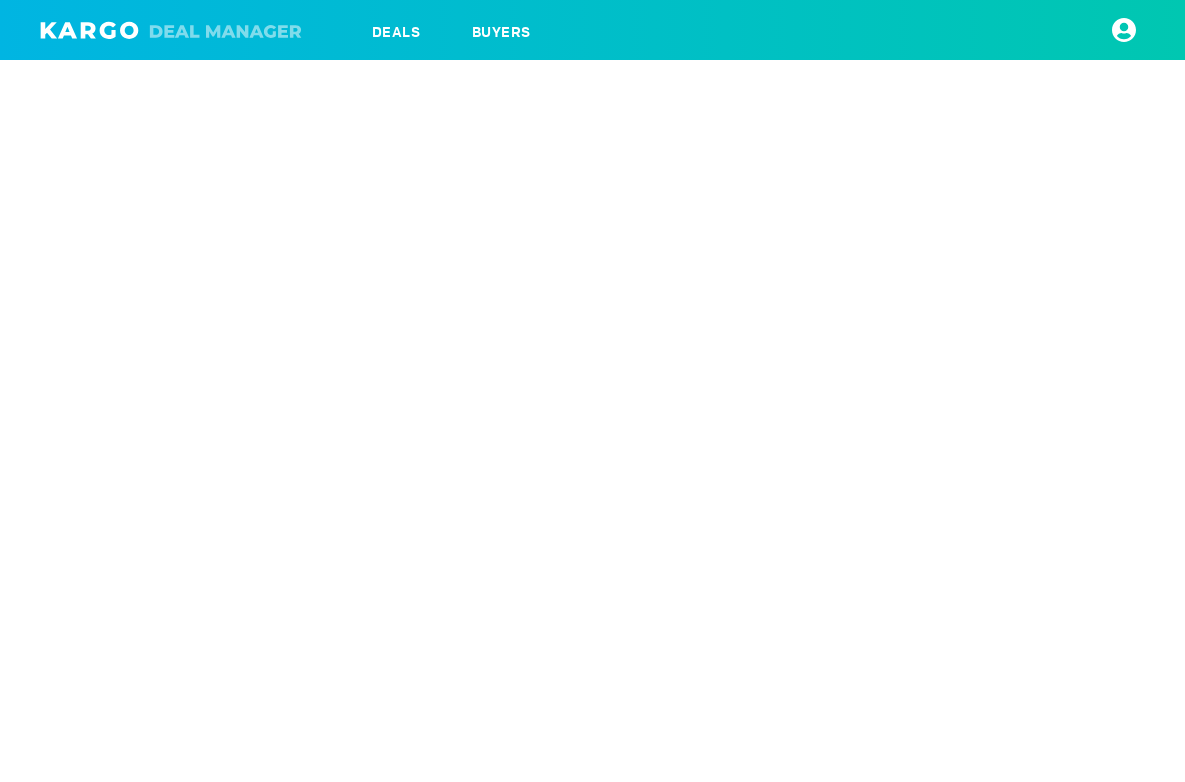 scroll, scrollTop: 0, scrollLeft: 0, axis: both 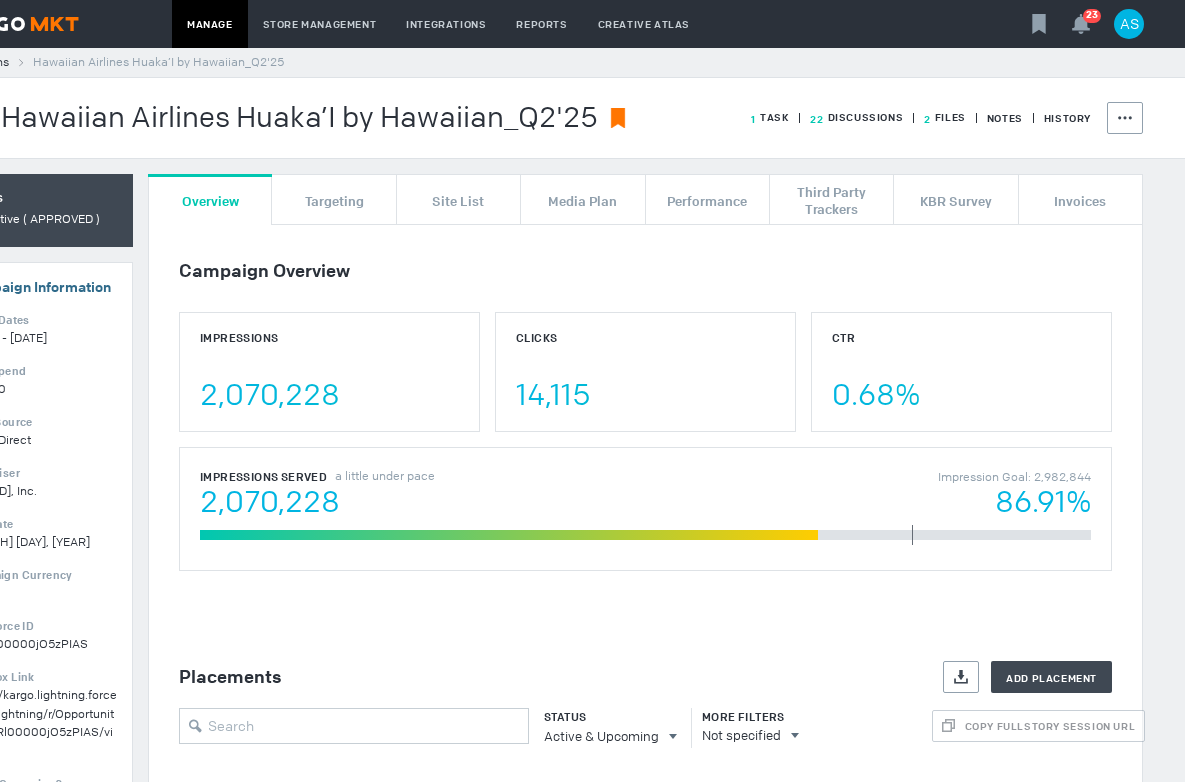 click on "22 Discussions" at bounding box center (770, 117) 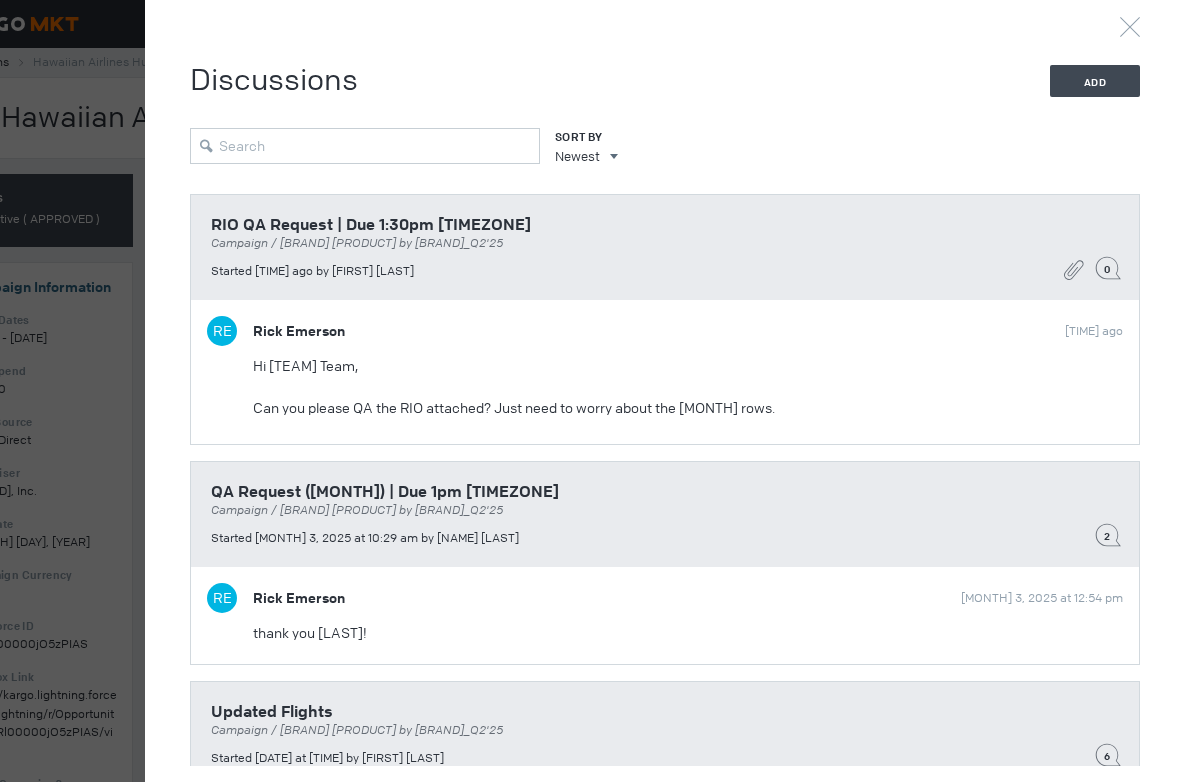click on "Sort By Newest Newest Oldest" at bounding box center (665, 161) 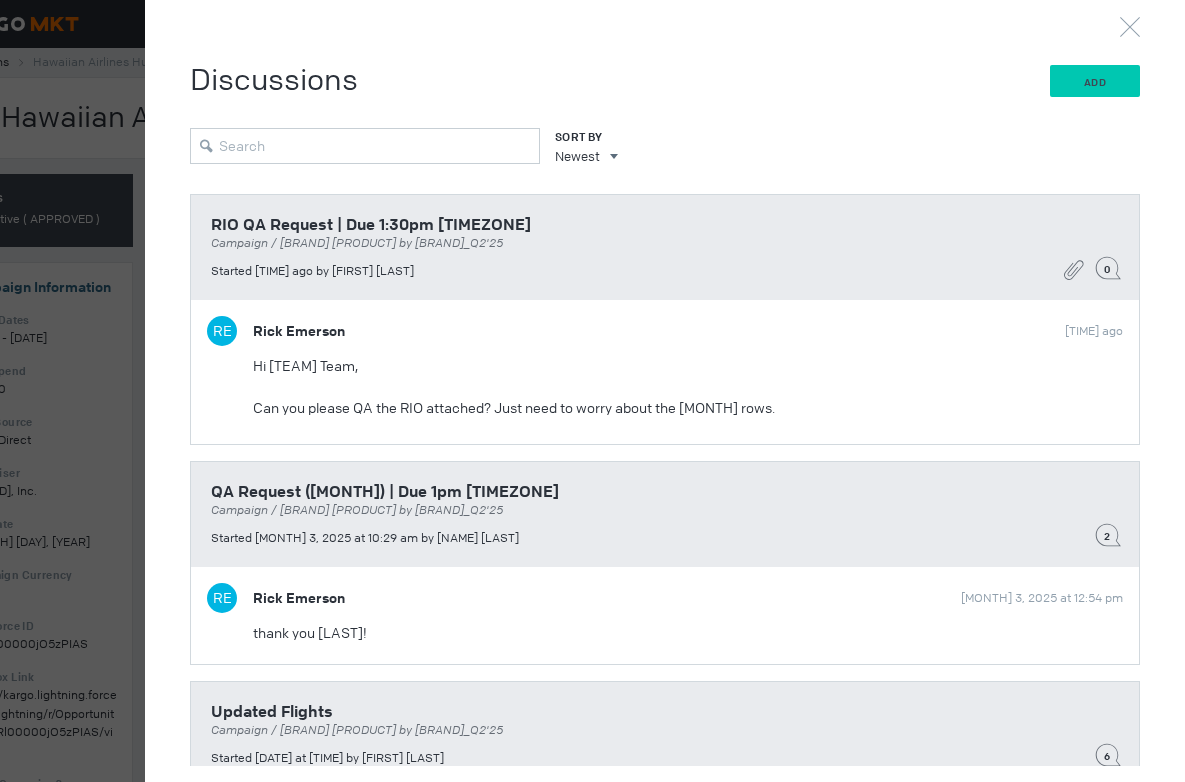 click on "Add" at bounding box center (1095, 82) 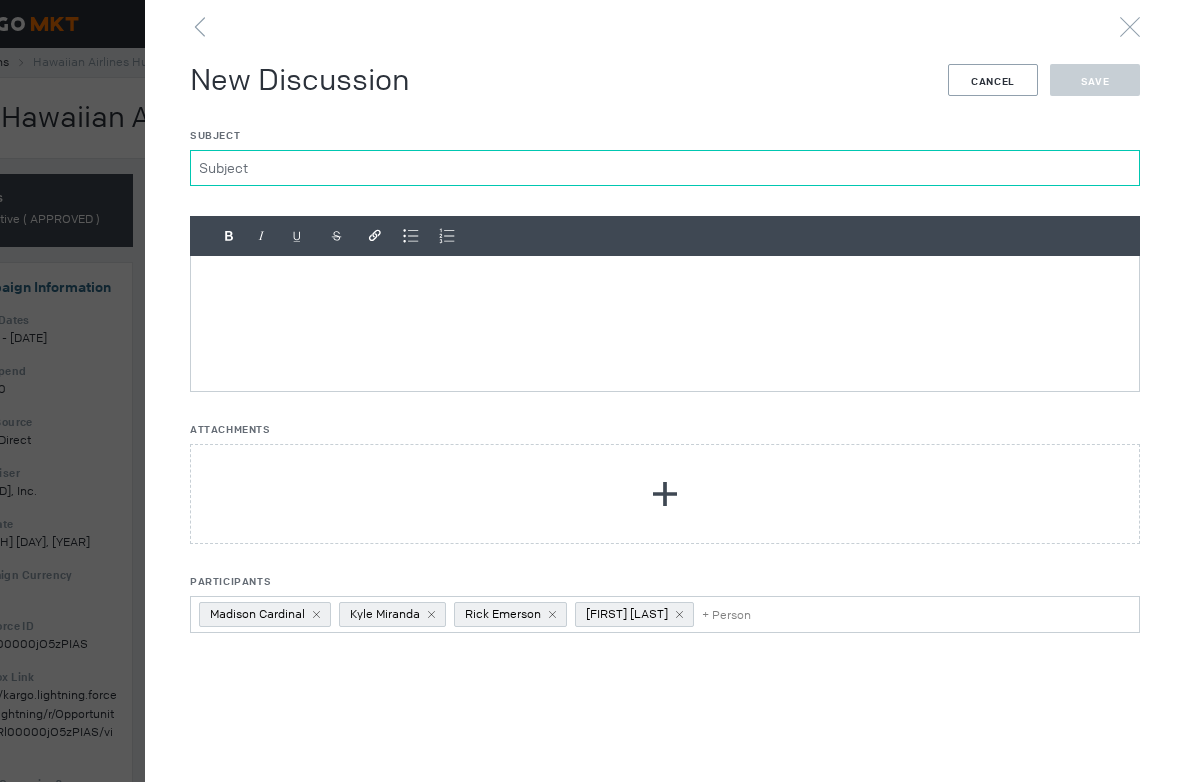 click on "Subject" at bounding box center [665, 168] 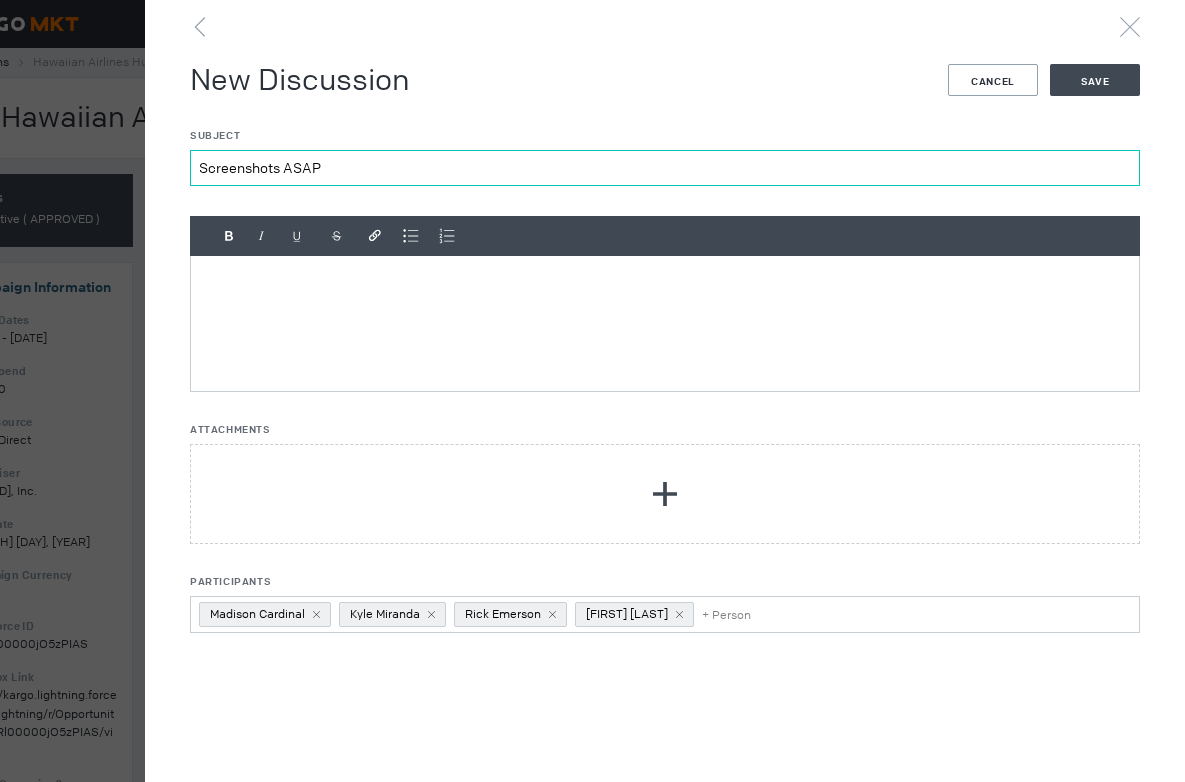 click on "Screenshots ASAP" at bounding box center (665, 168) 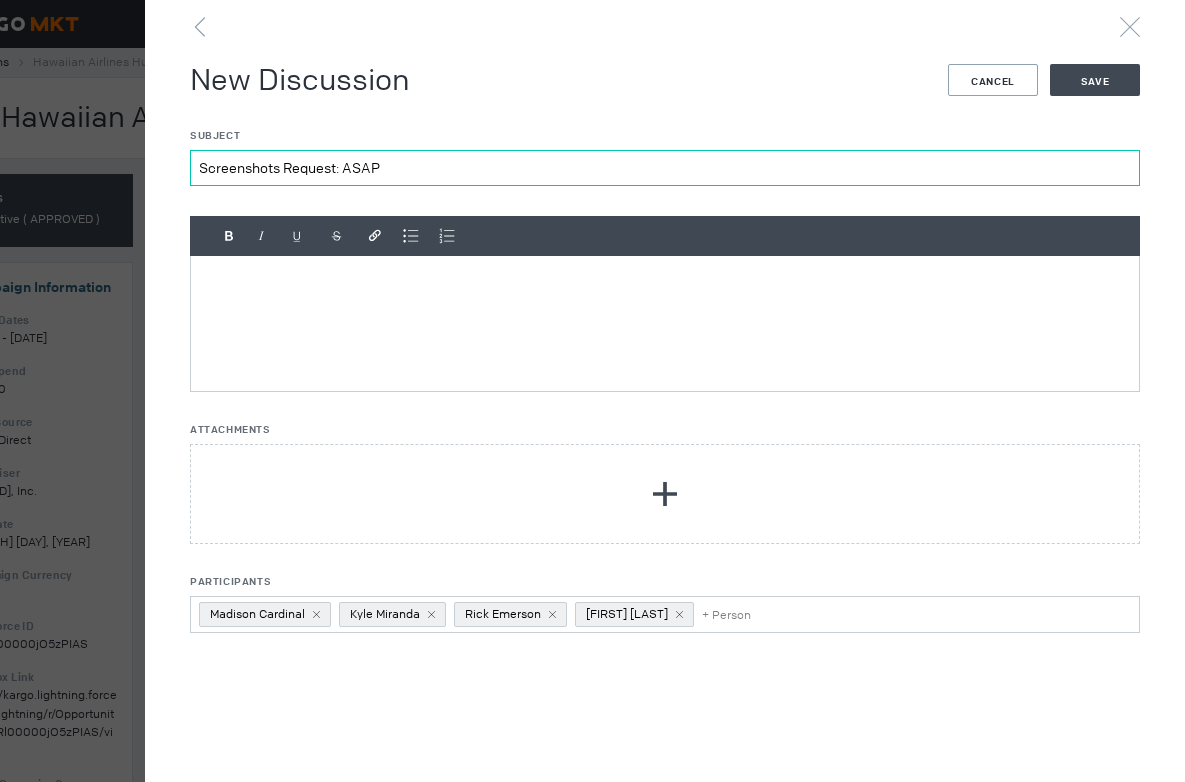 type on "Screenshots Request: ASAP" 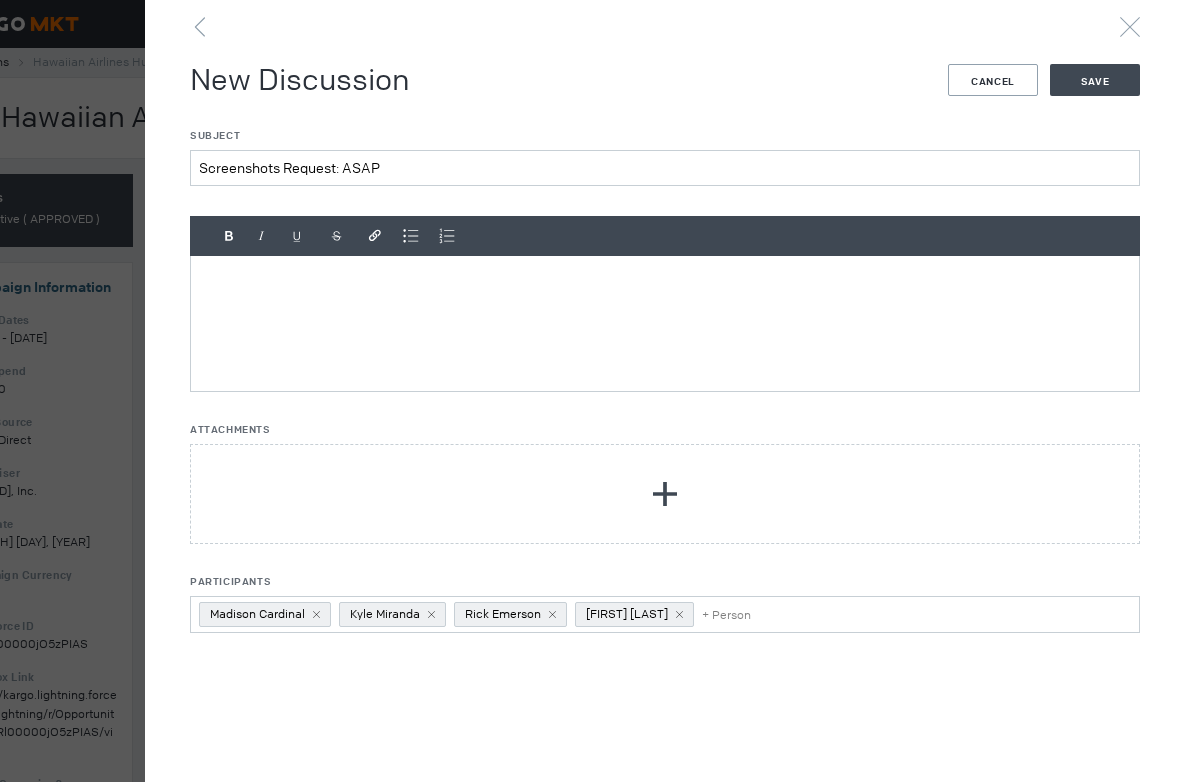 click at bounding box center (665, 323) 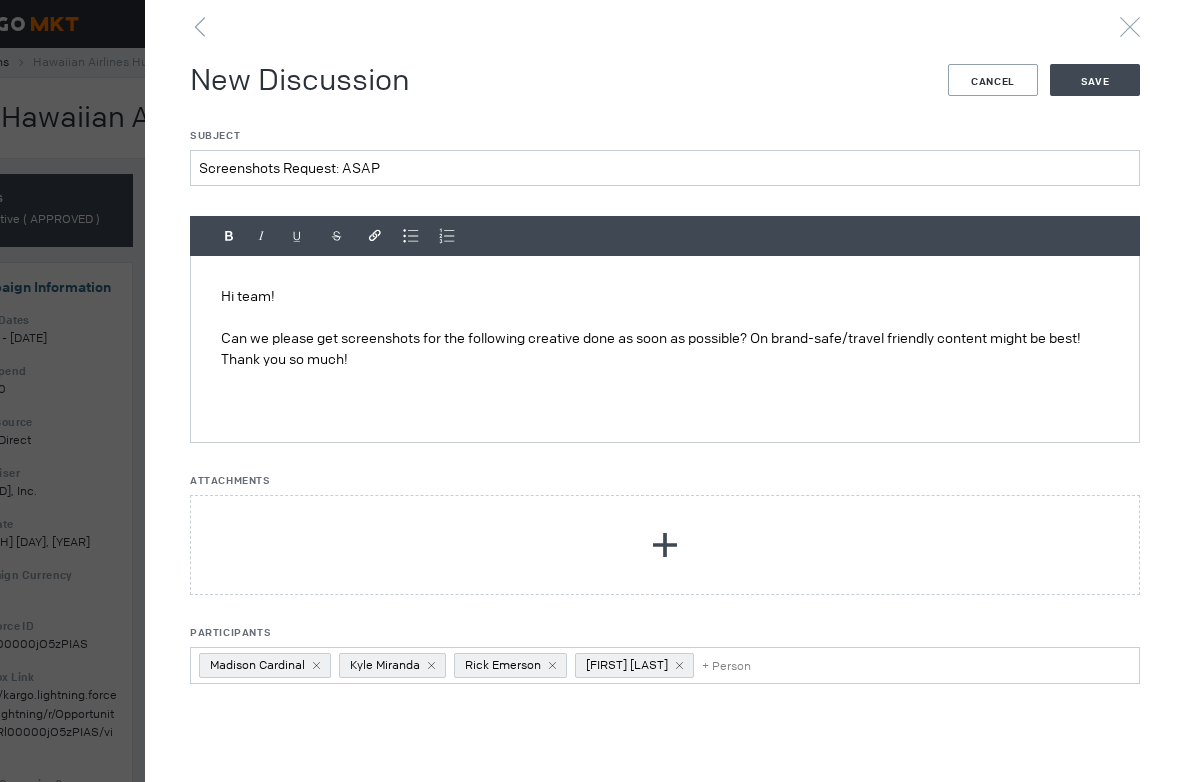paste 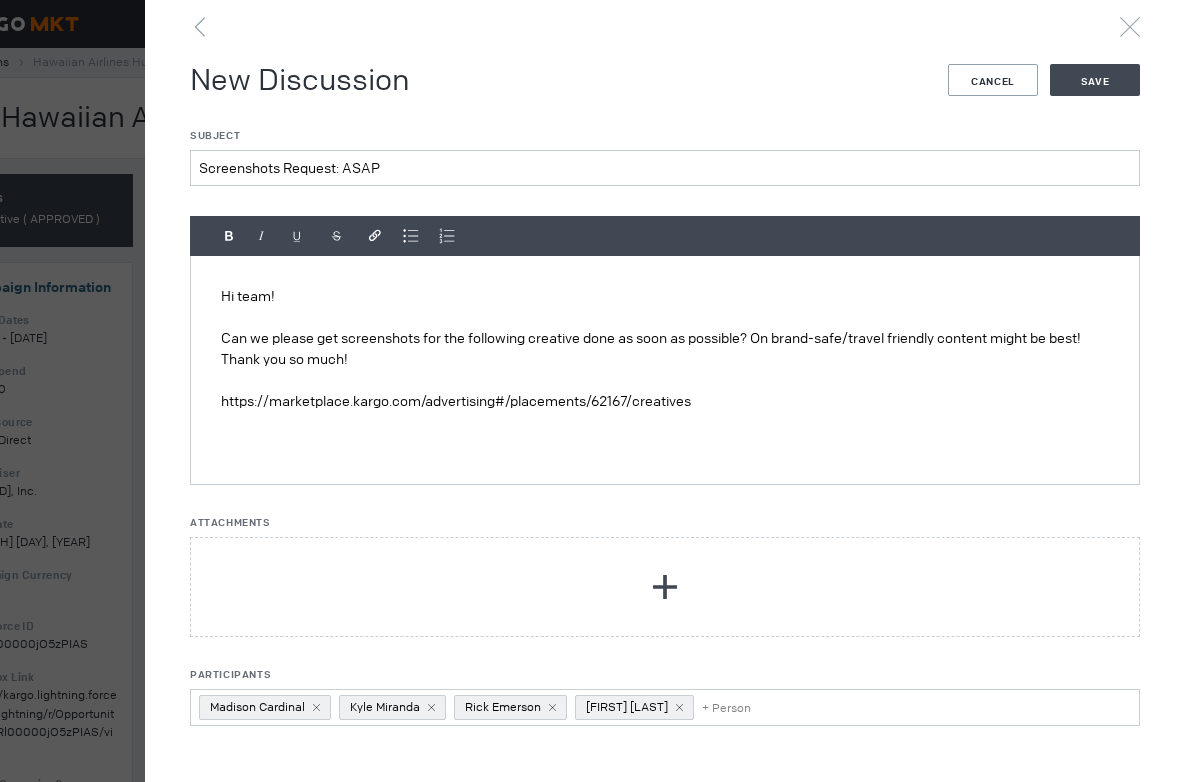 scroll, scrollTop: 0, scrollLeft: 0, axis: both 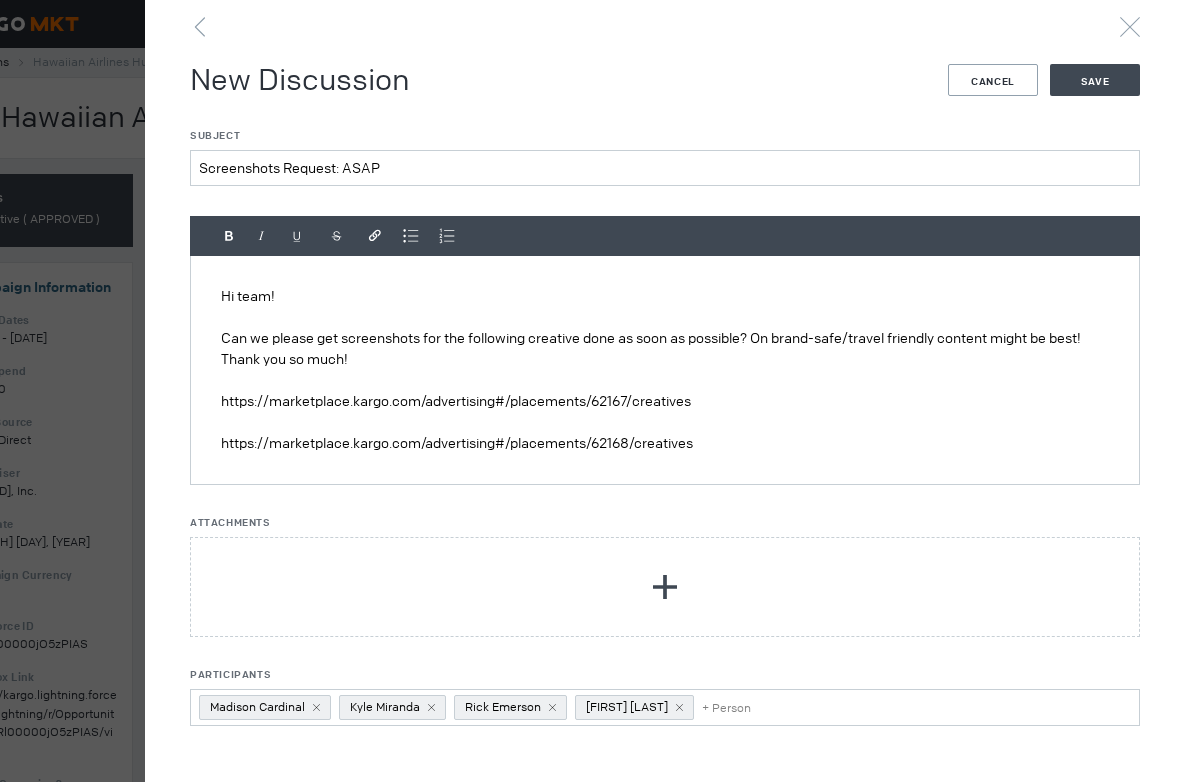 click on "Hi team! Can we please get screenshots for the following creative done as soon as possible? On brand-safe/travel friendly content might be best! Thank you so much!  https://marketplace.kargo.com/advertising#/placements/62167/creatives https://marketplace.kargo.com/advertising#/placements/62168/creatives" at bounding box center (665, 370) 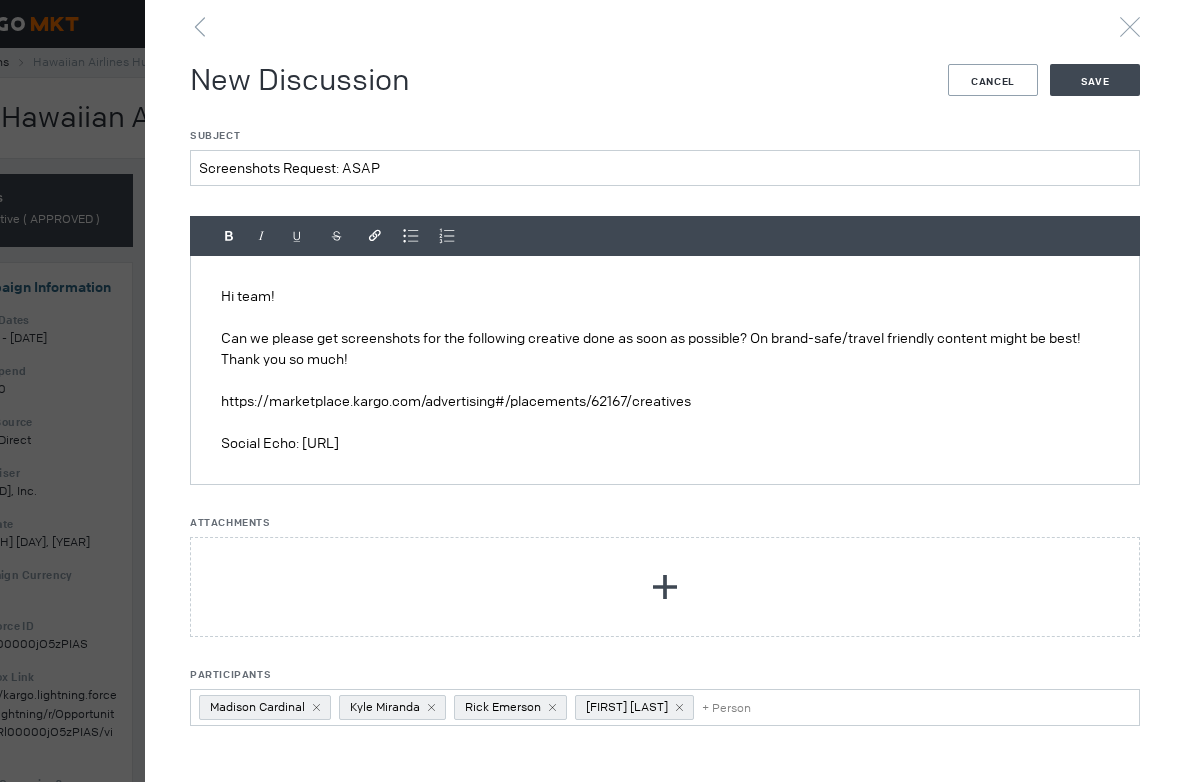 click on "Hi team! Can we please get screenshots for the following creative done as soon as possible? On brand-safe/travel friendly content might be best! Thank you so much!  https://marketplace.kargo.com/advertising#/placements/62167/creatives Social Echo: https://marketplace.kargo.com/advertising#/placements/62168/creatives" at bounding box center [665, 370] 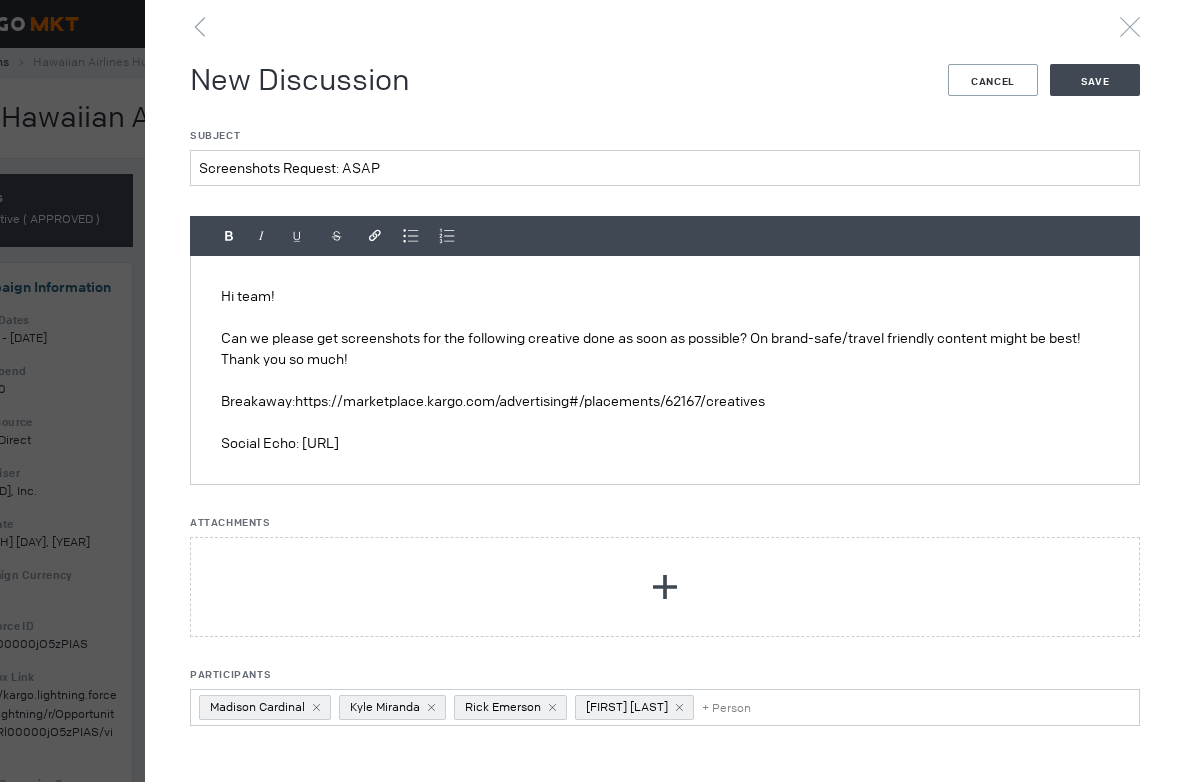 click on "Hi team! Can we please get screenshots for the following creative done as soon as possible? On brand-safe/travel friendly content might be best! Thank you so much!  Breakaway:https://marketplace.kargo.com/advertising#/placements/62167/creatives Social Echo: https://marketplace.kargo.com/advertising#/placements/62168/creatives" at bounding box center (665, 370) 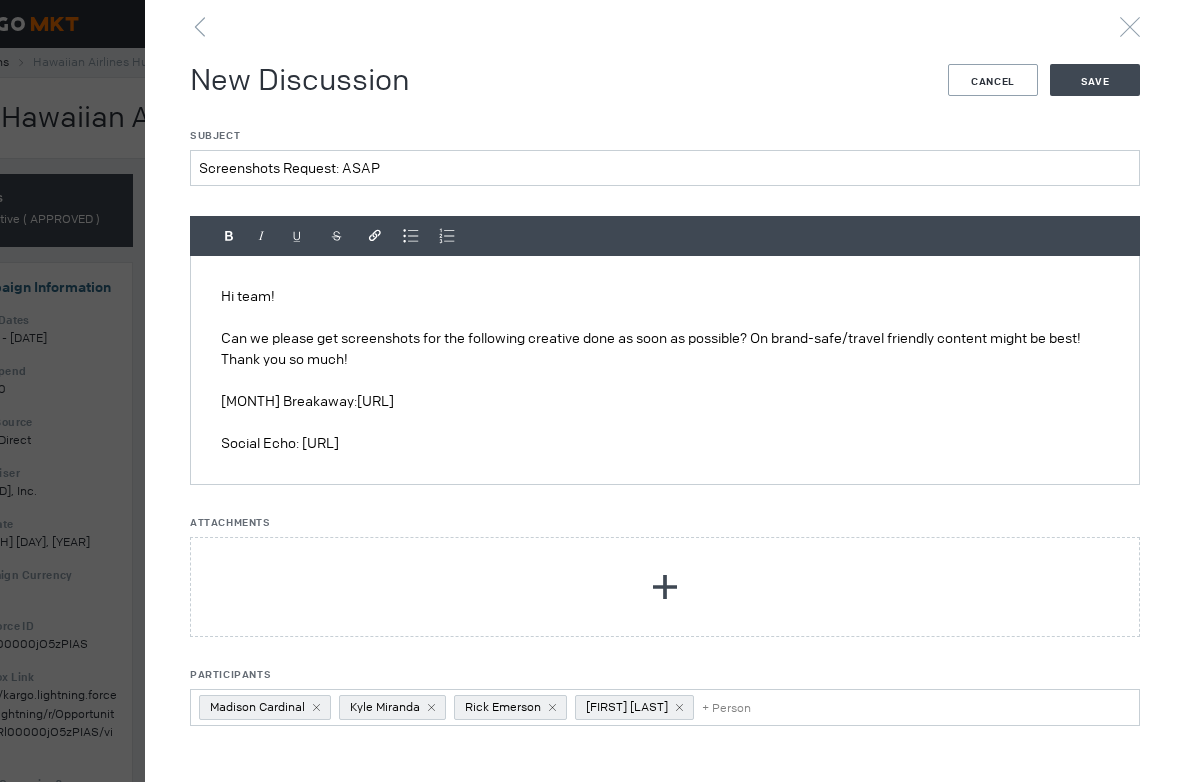 click on "Hi team! Can we please get screenshots for the following creative done as soon as possible? On brand-safe/travel friendly content might be best! Thank you so much!  July Breakaway:https://marketplace.kargo.com/advertising#/placements/62167/creatives Social Echo: https://marketplace.kargo.com/advertising#/placements/62168/creatives" at bounding box center [665, 370] 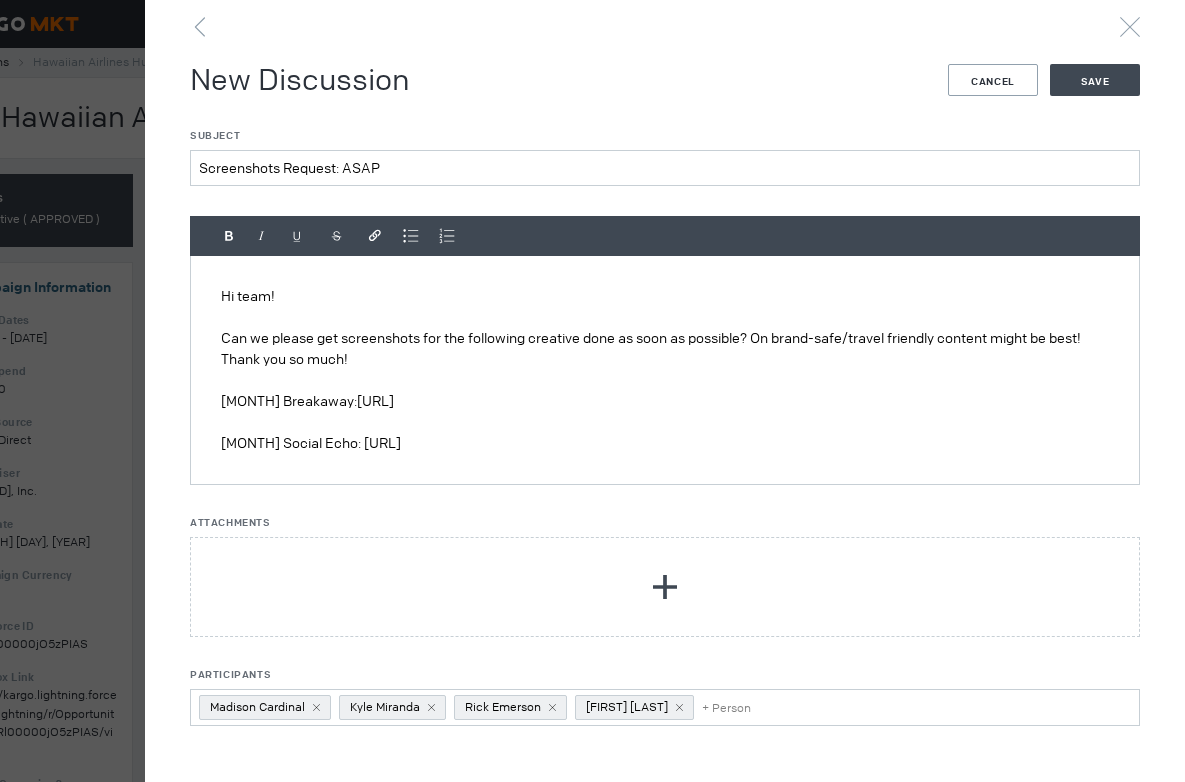 click on "Participants Madison Cardinal  Kyle Miranda  Rick Emerson  Ariel Solorzano  + Person" at bounding box center (728, 707) 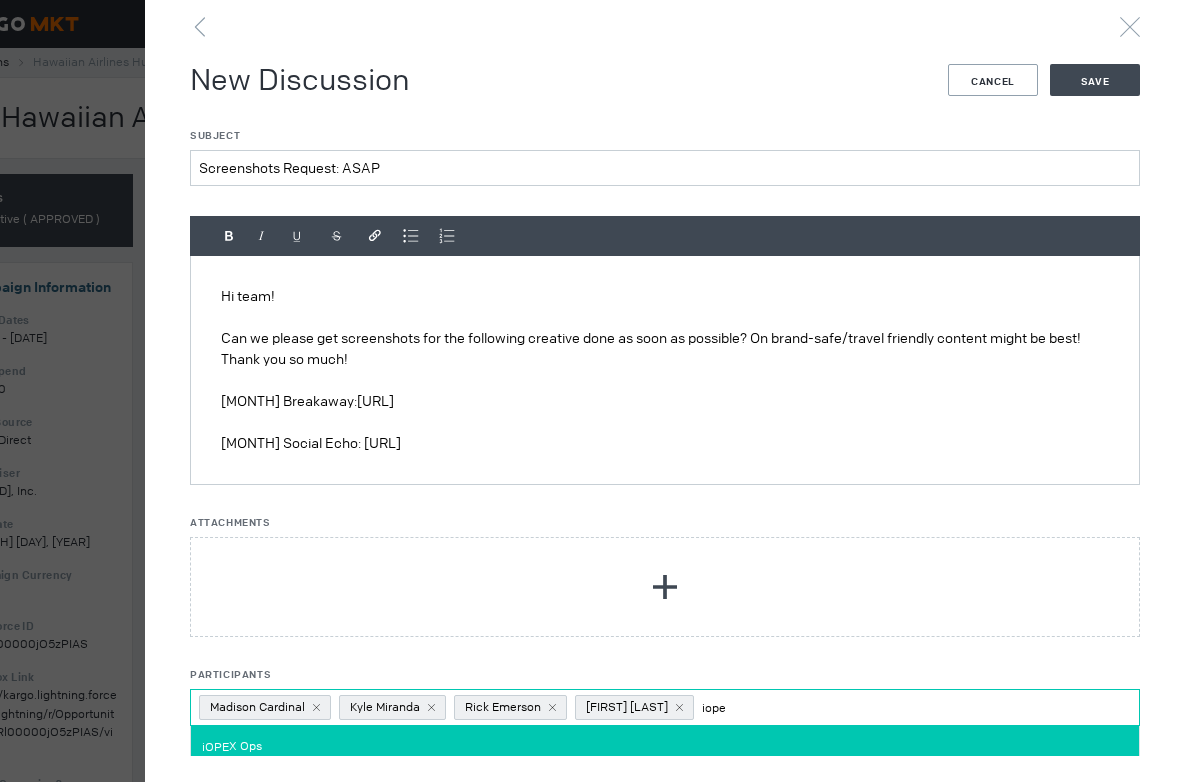 type on "iope" 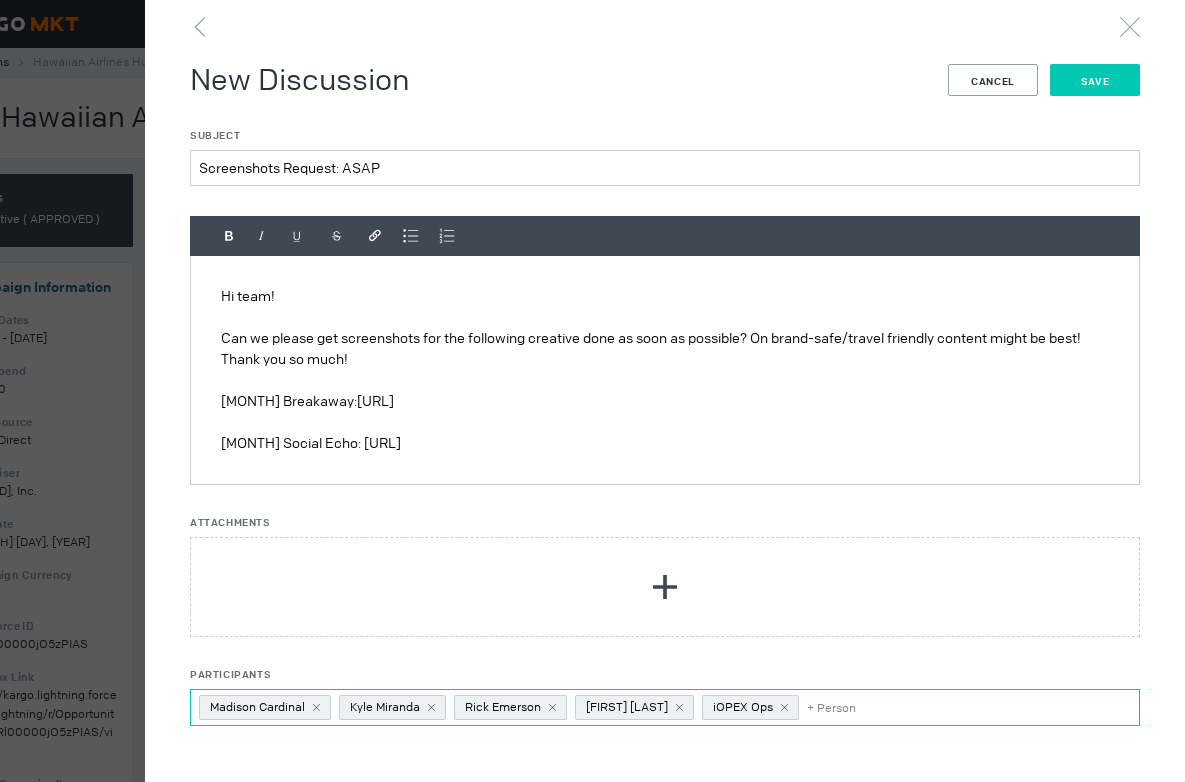 click on "Save" at bounding box center (1095, 80) 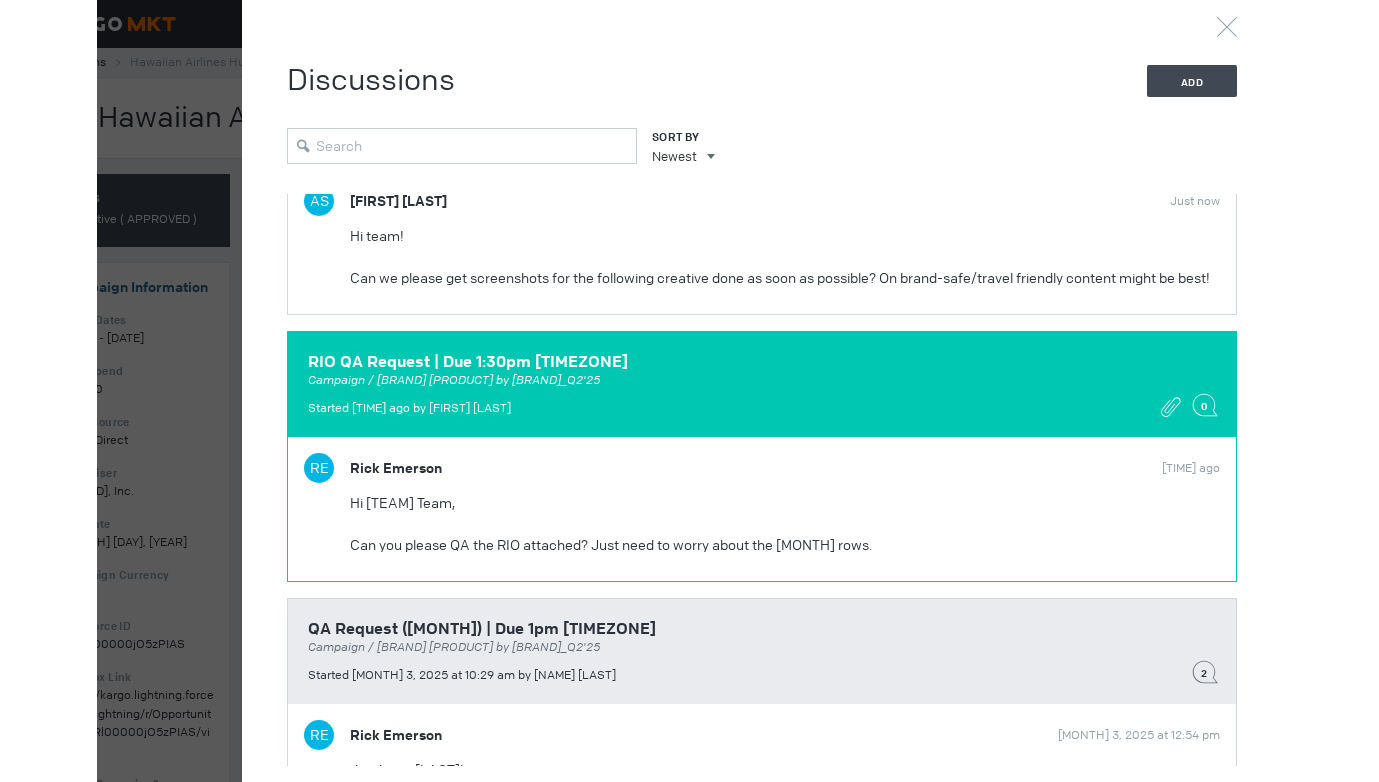 scroll, scrollTop: 0, scrollLeft: 0, axis: both 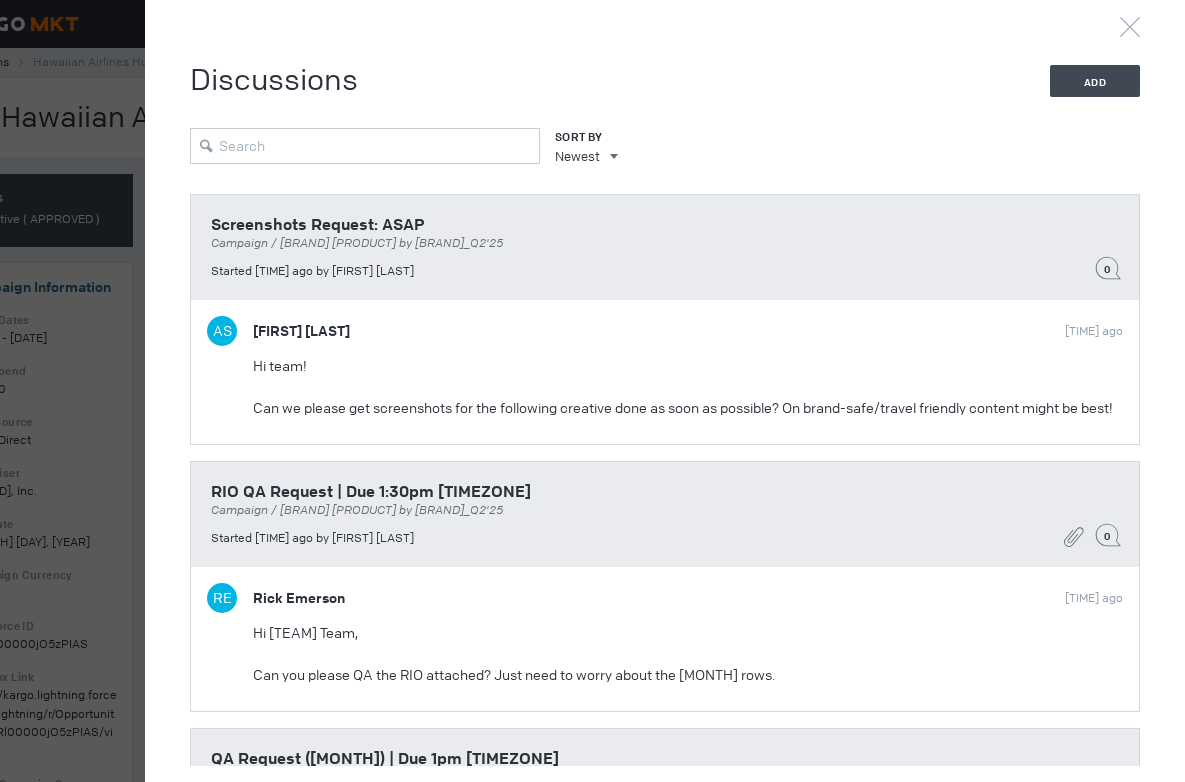 click at bounding box center (592, 391) 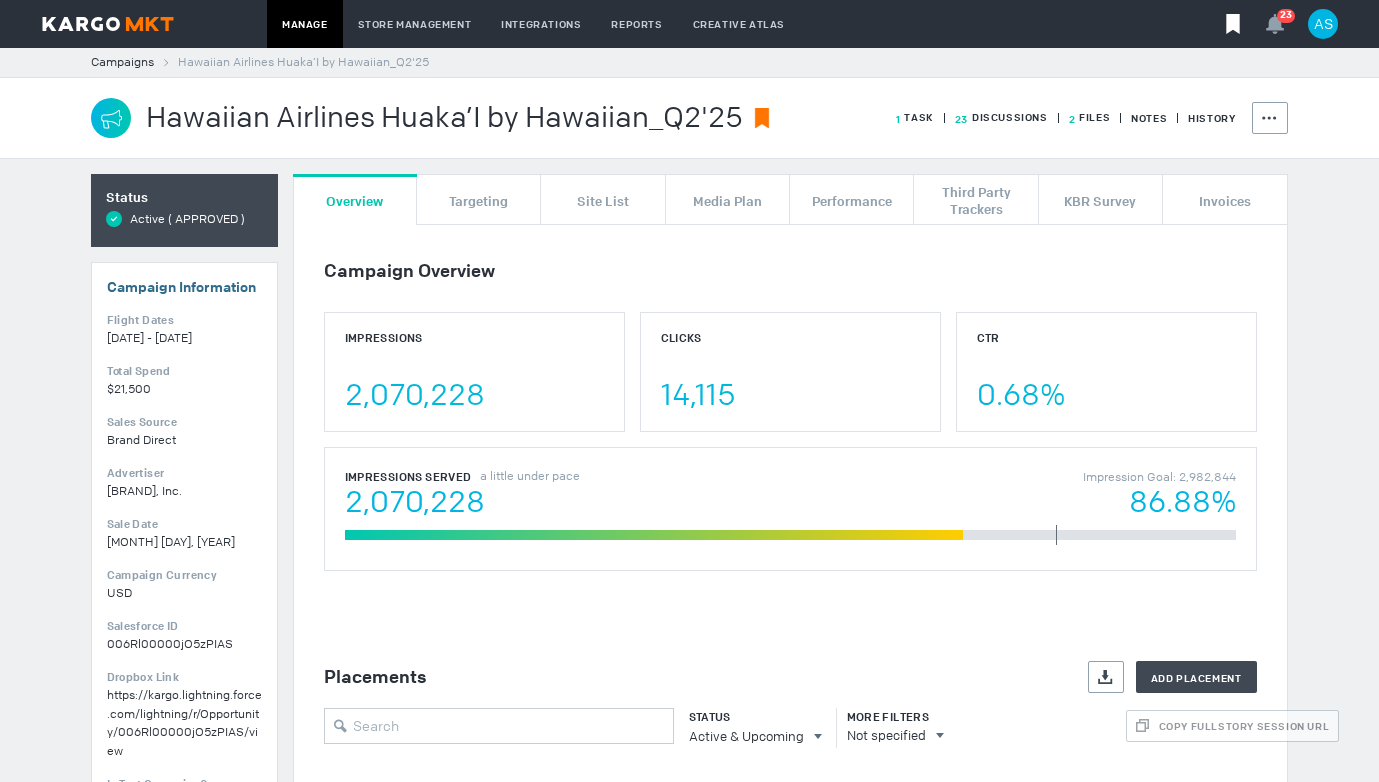scroll, scrollTop: 0, scrollLeft: 0, axis: both 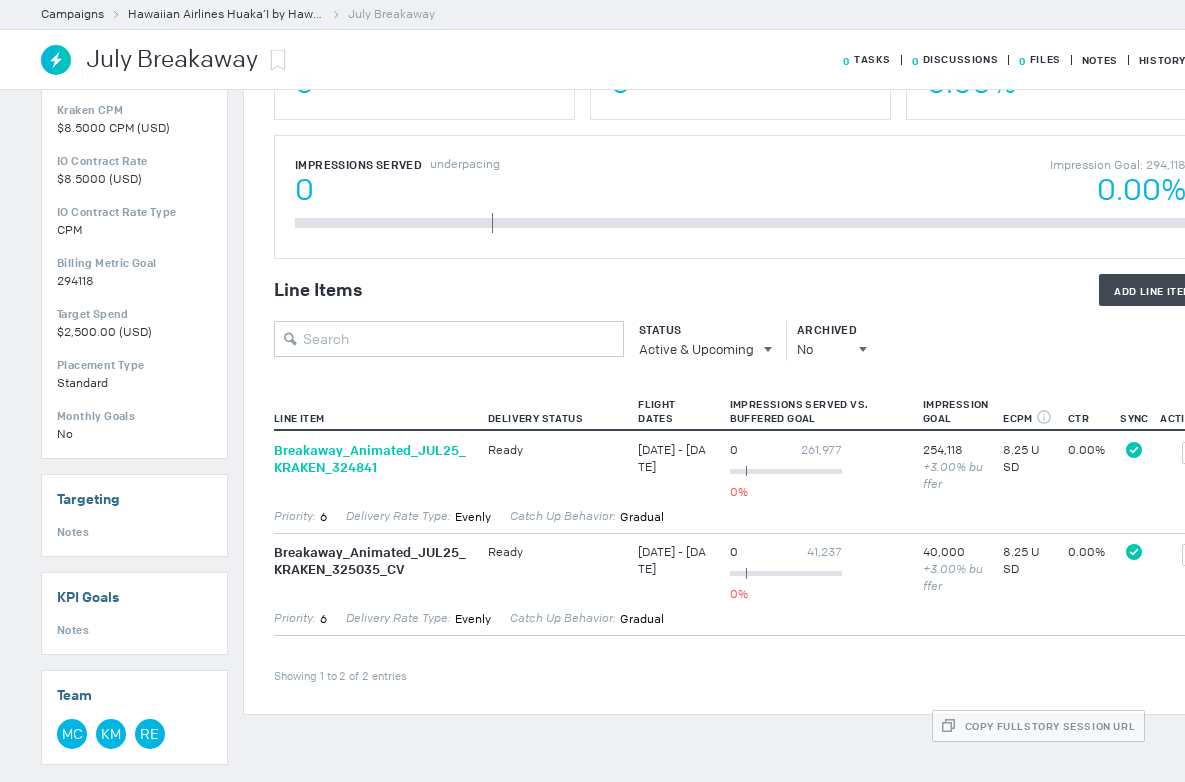 click on "Breakaway_ Animated_ JUL25_ KRAKEN_ 324841" at bounding box center [371, 459] 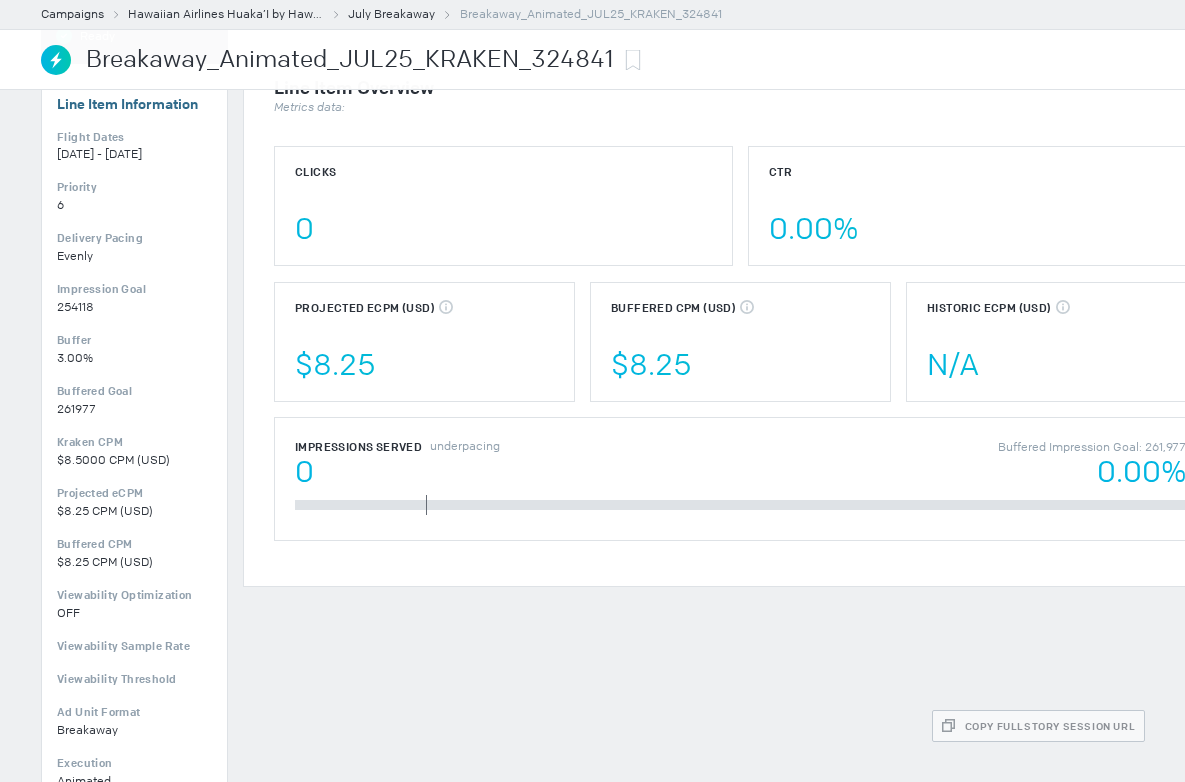 scroll, scrollTop: 0, scrollLeft: 0, axis: both 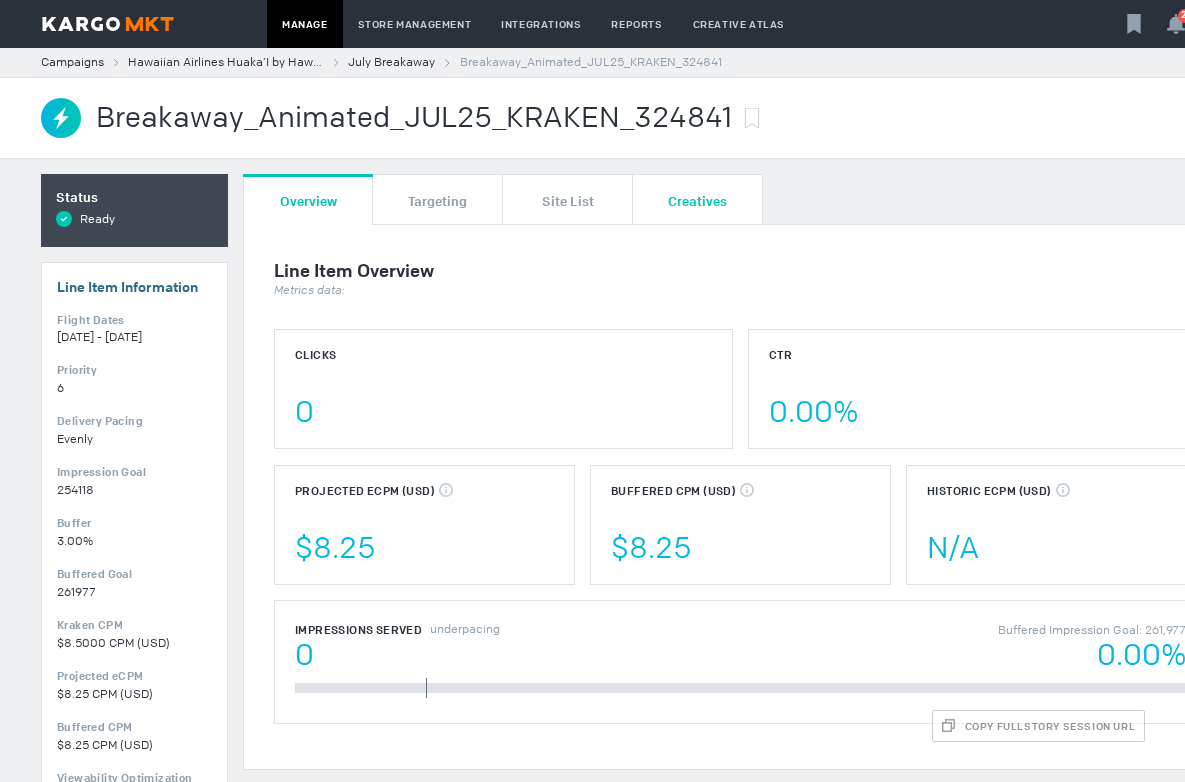 click on "Creatives" at bounding box center (697, 200) 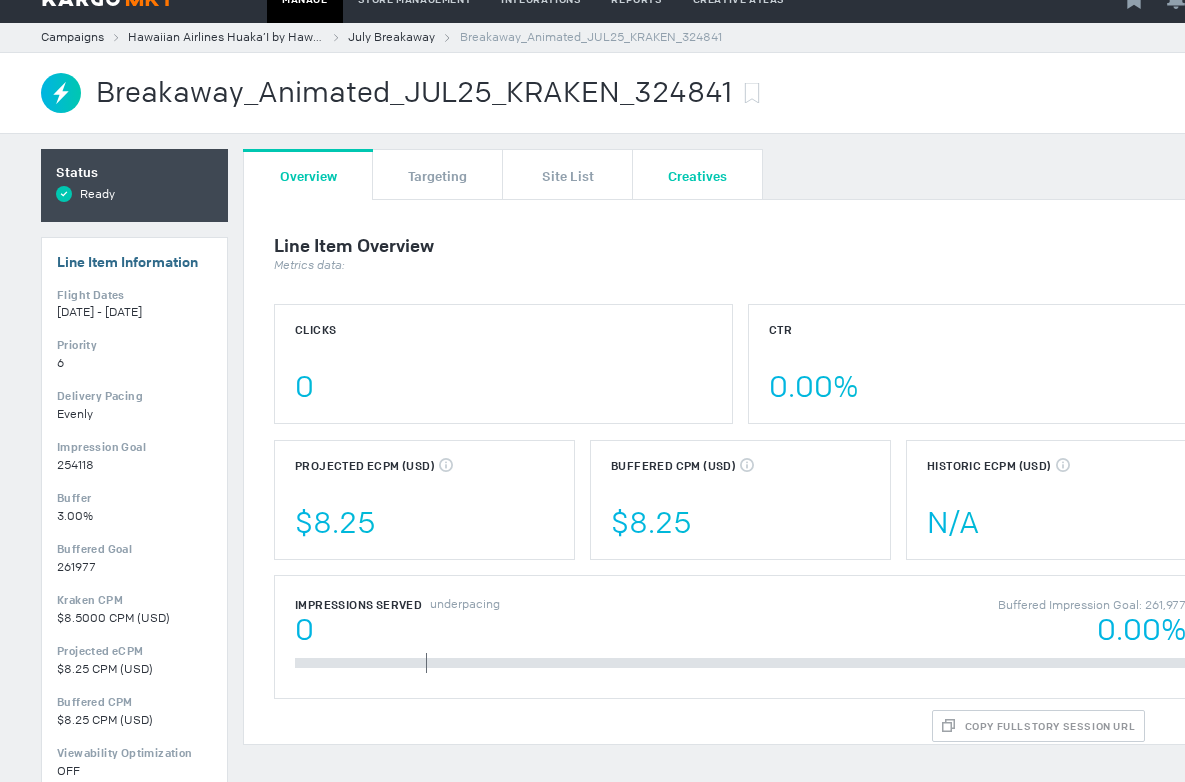 scroll, scrollTop: 0, scrollLeft: 0, axis: both 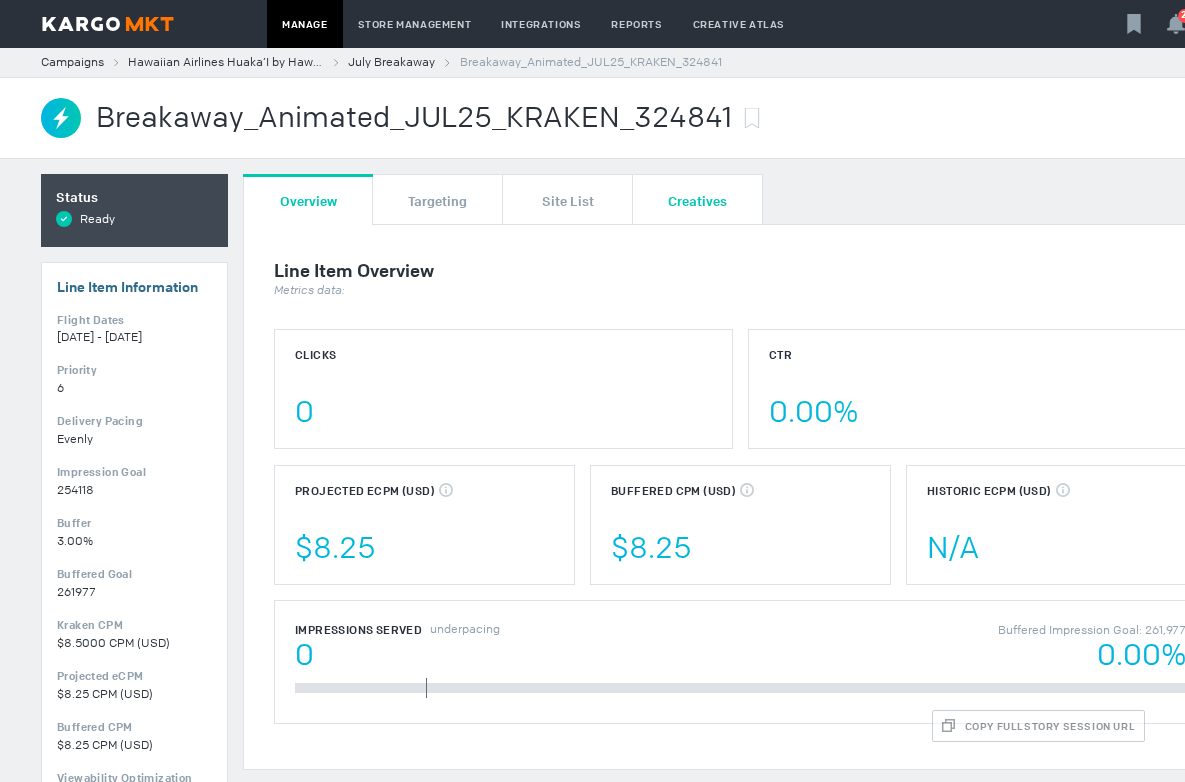 click on "Creatives" at bounding box center [698, 199] 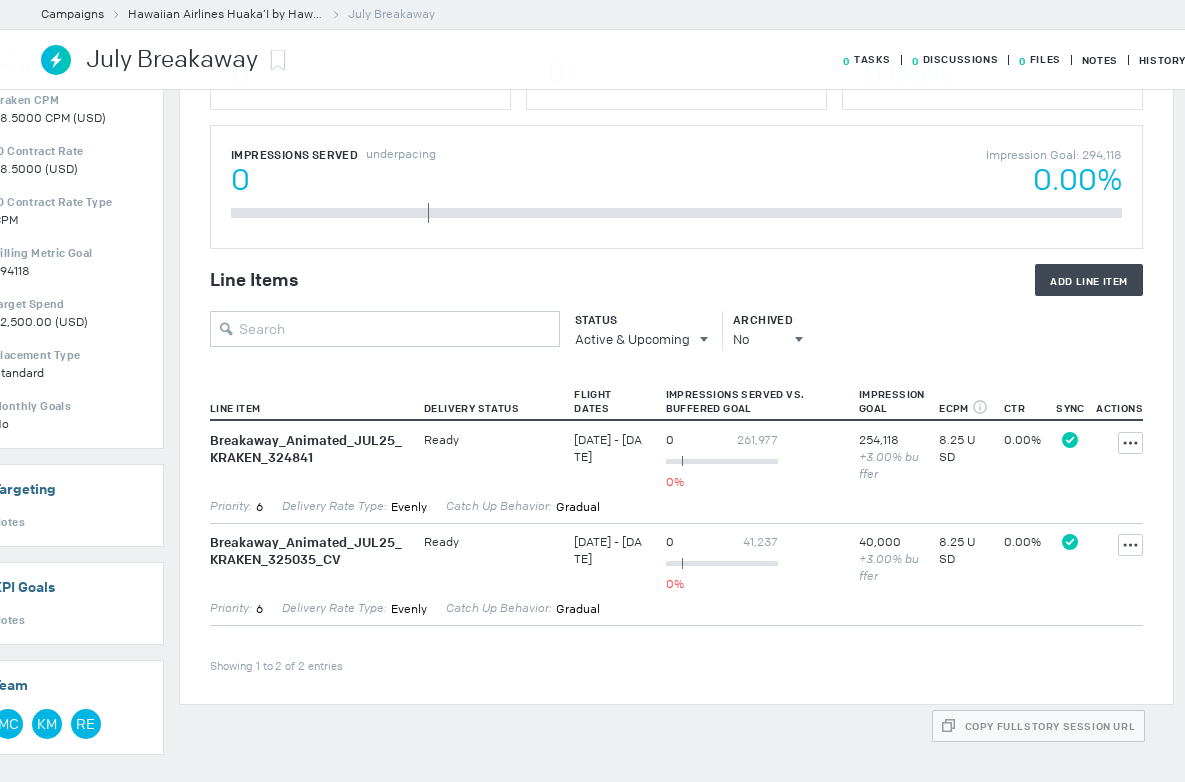 scroll, scrollTop: 0, scrollLeft: 64, axis: horizontal 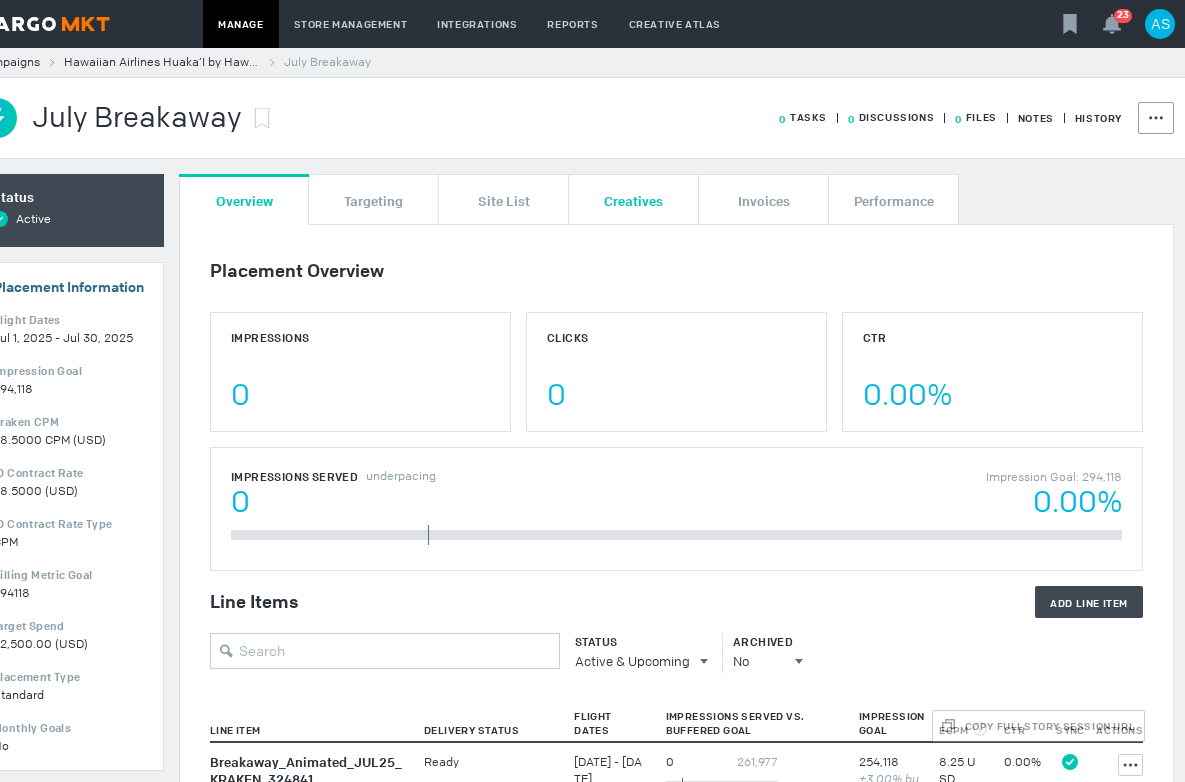 click on "Creatives" at bounding box center [633, 199] 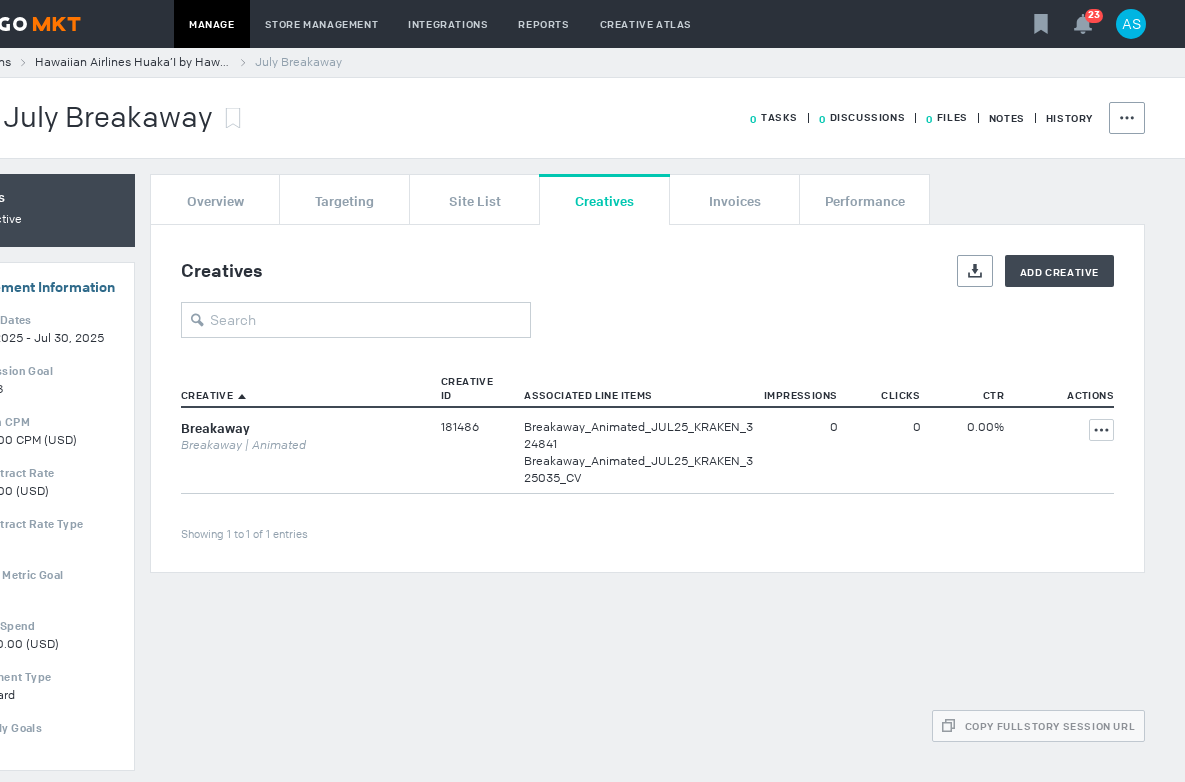 scroll, scrollTop: 0, scrollLeft: 95, axis: horizontal 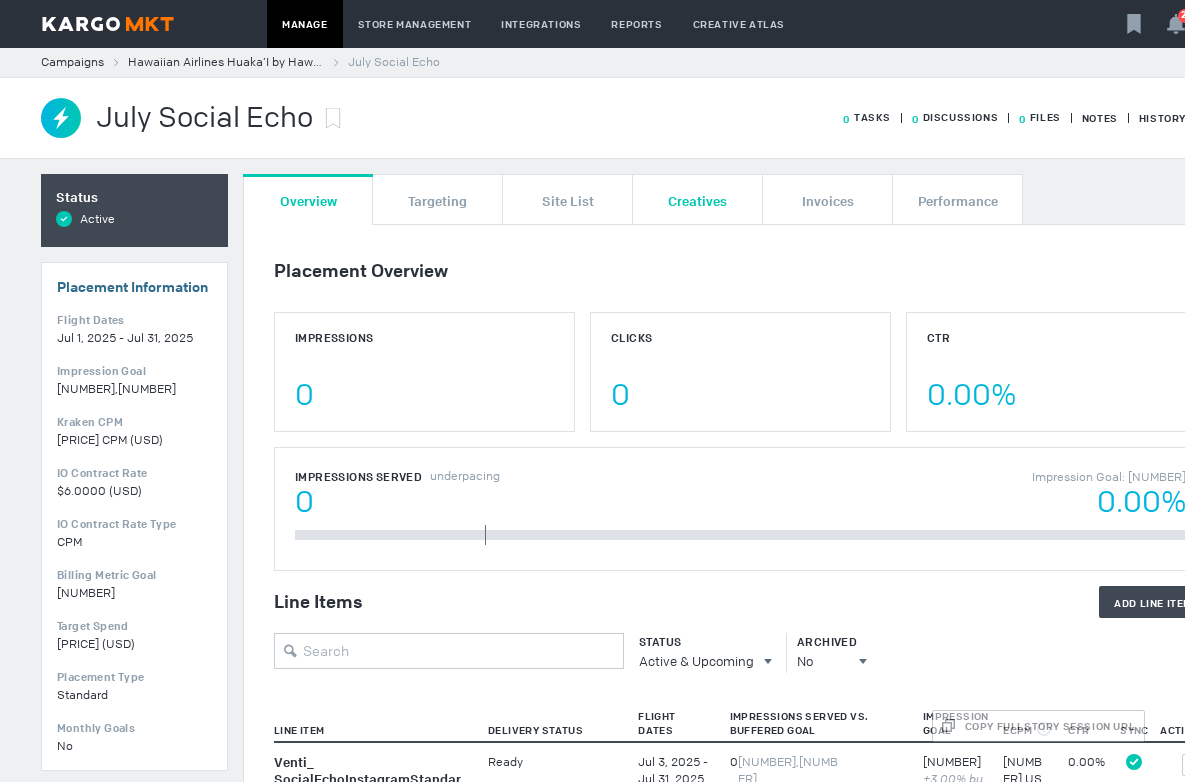 click on "Creatives" at bounding box center [697, 199] 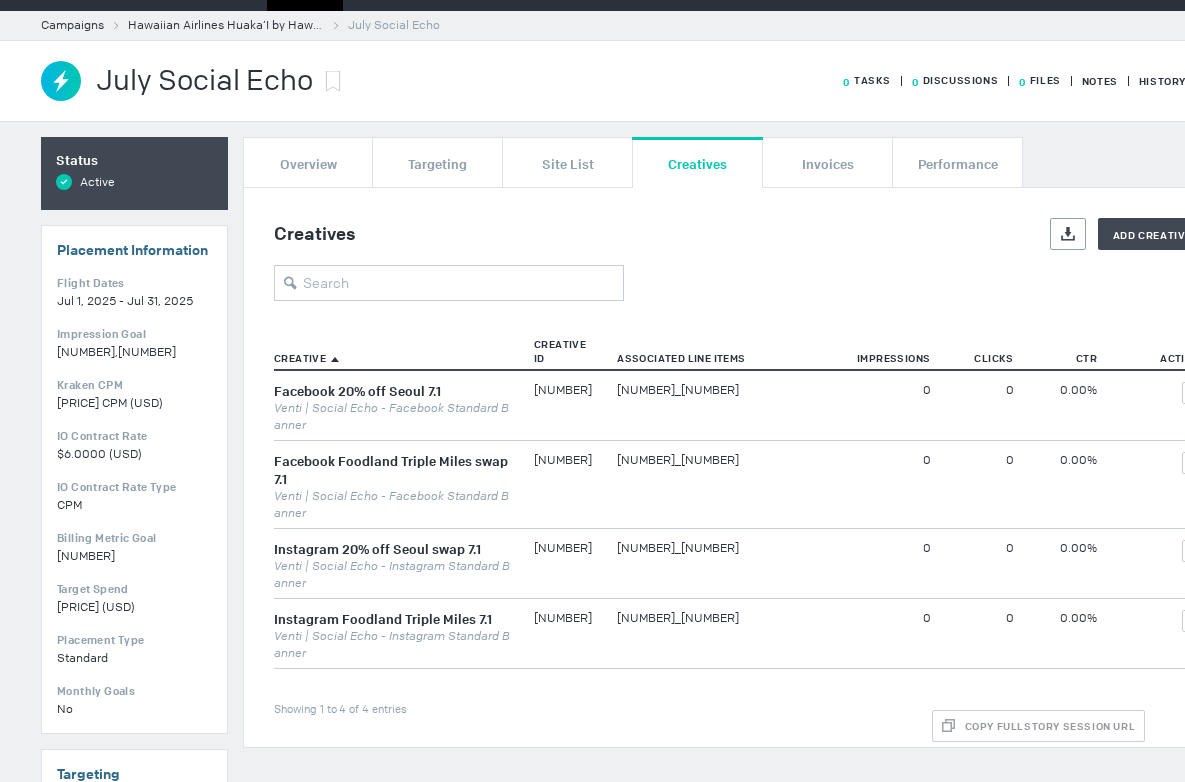 scroll, scrollTop: 71, scrollLeft: 0, axis: vertical 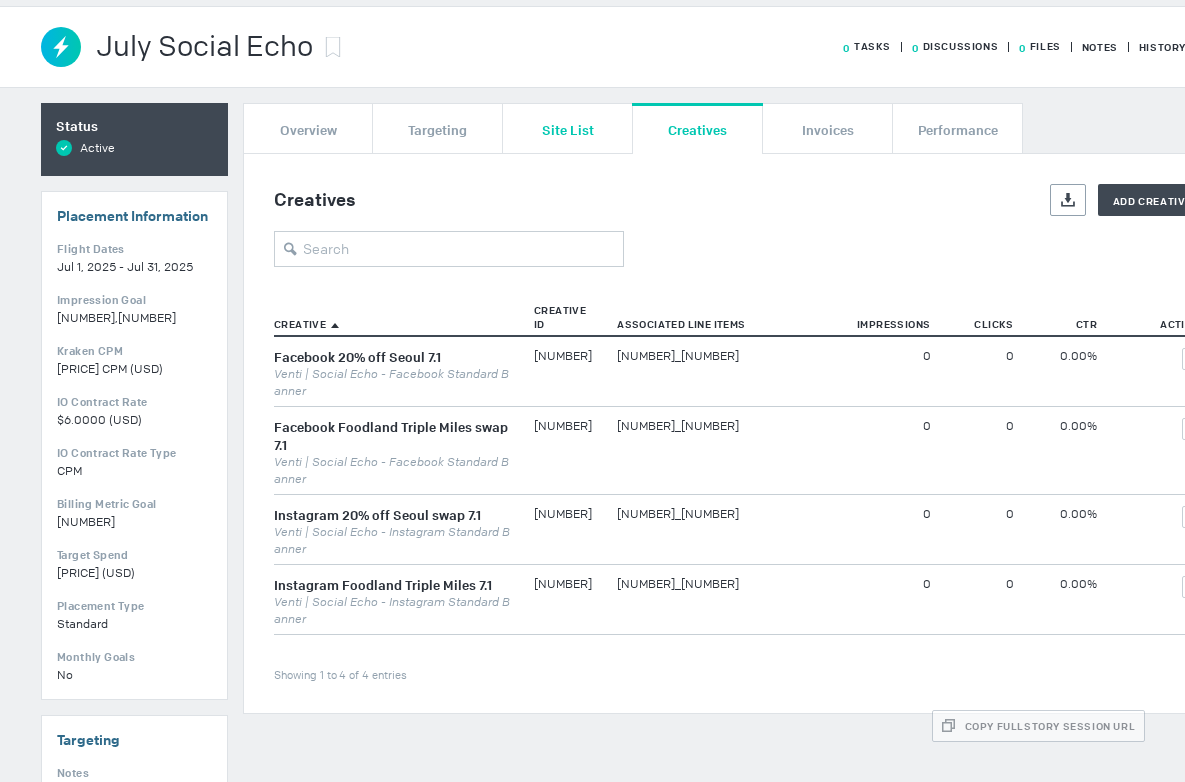 click on "Site List" at bounding box center [568, 129] 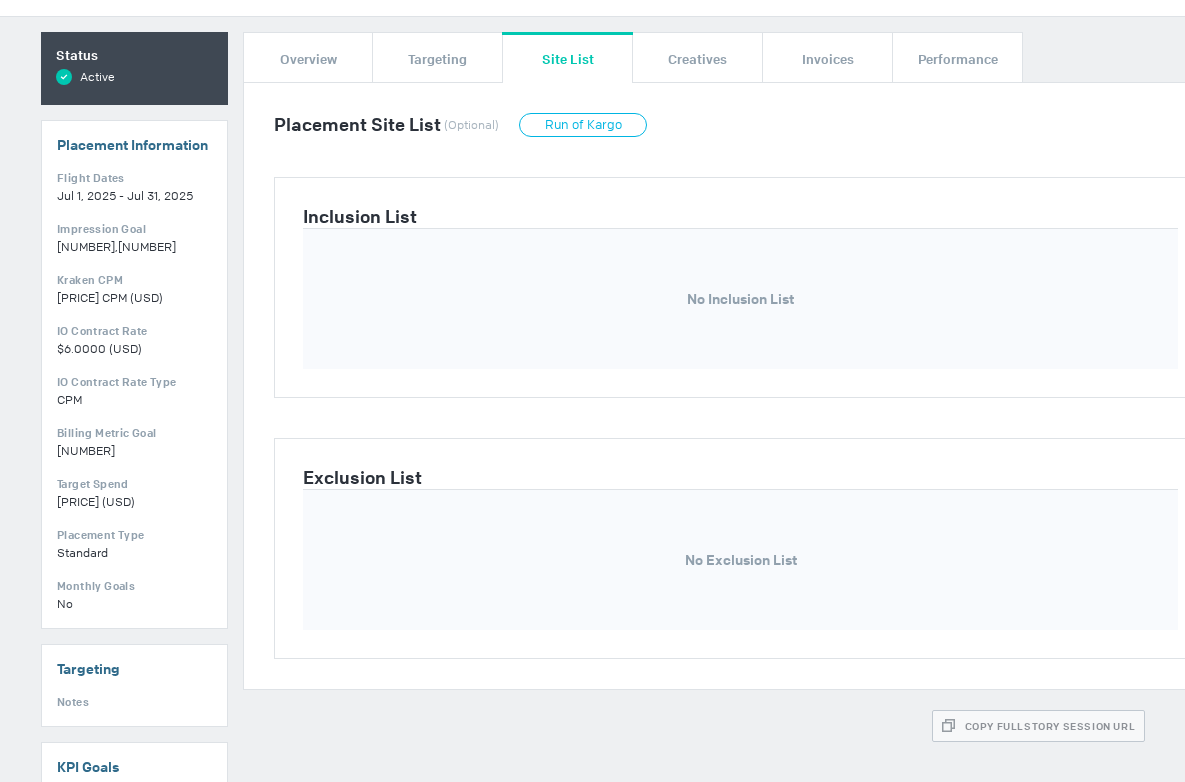 scroll, scrollTop: 85, scrollLeft: 0, axis: vertical 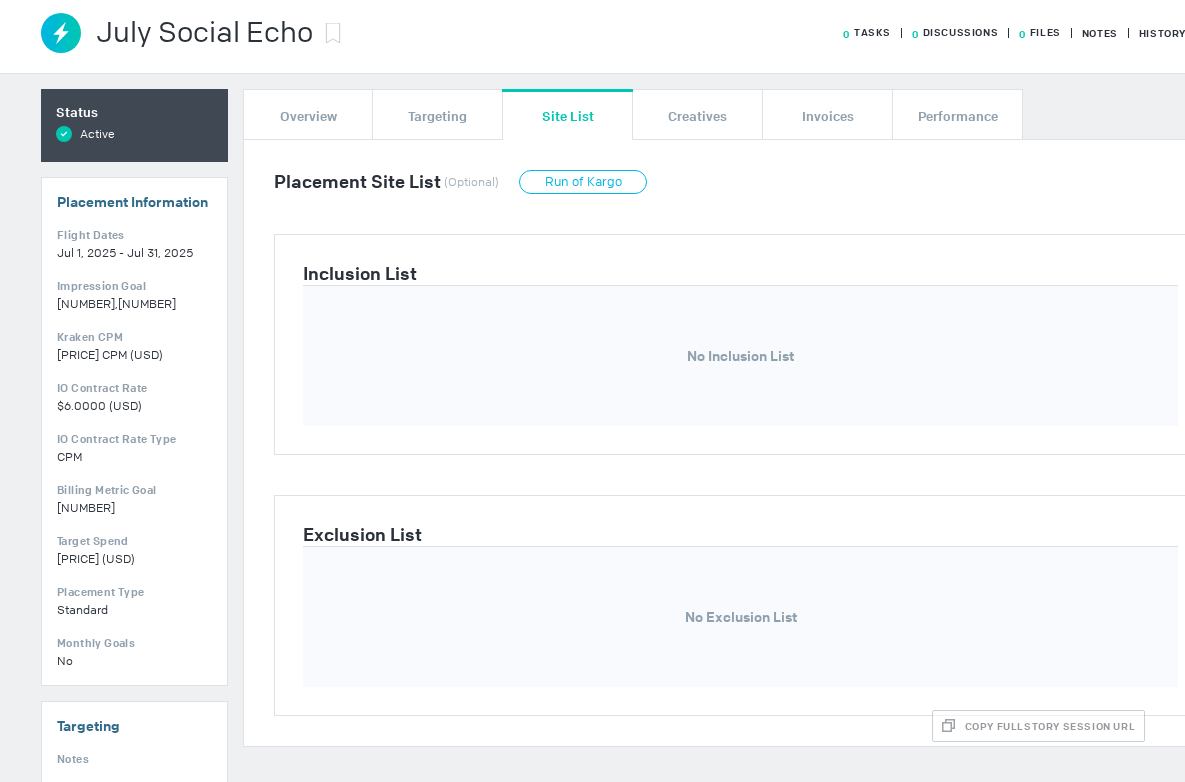 click on "0 line items failed to push Line Item Error This Placement has 0 issues Please review and resolve them as soon as possible You have 0 tasks due Overview Targeting Site List Creatives Invoices Performance Placement Site List (Optional) Run of Kargo Inclusion List       No Inclusion List Exclusion List       No Exclusion List" at bounding box center (740, 420) 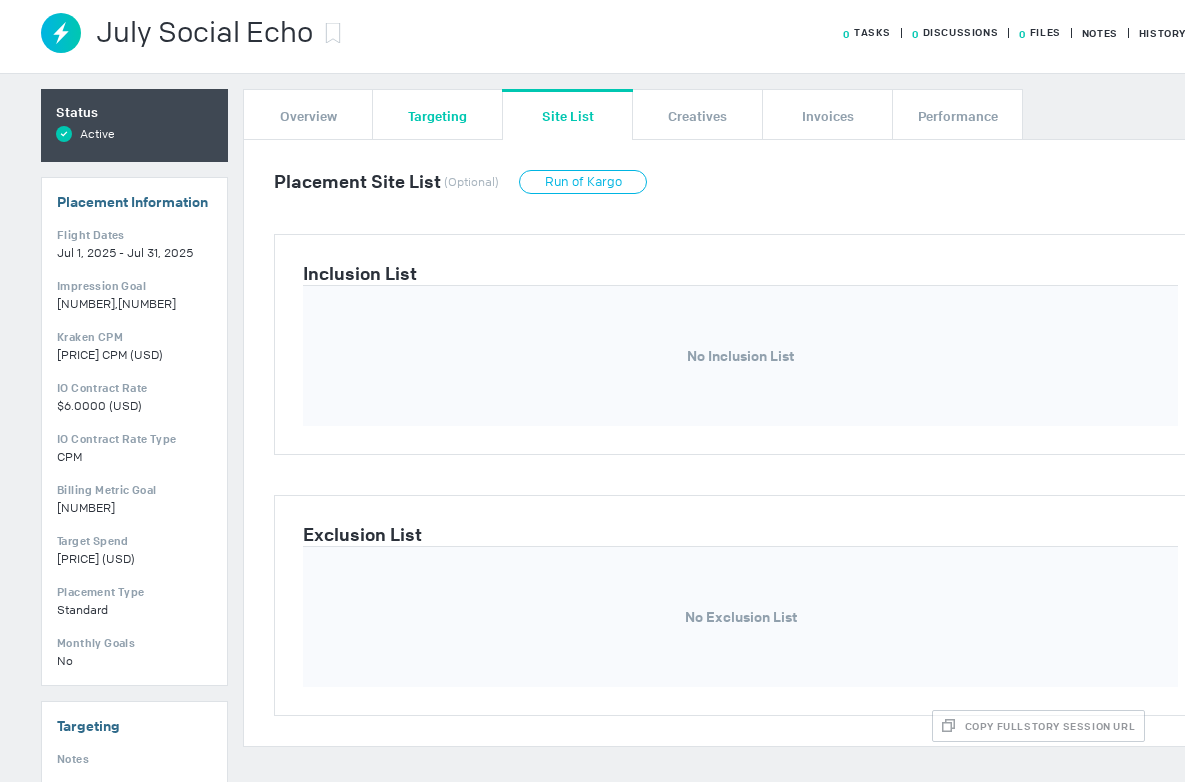 click on "Targeting" at bounding box center [437, 115] 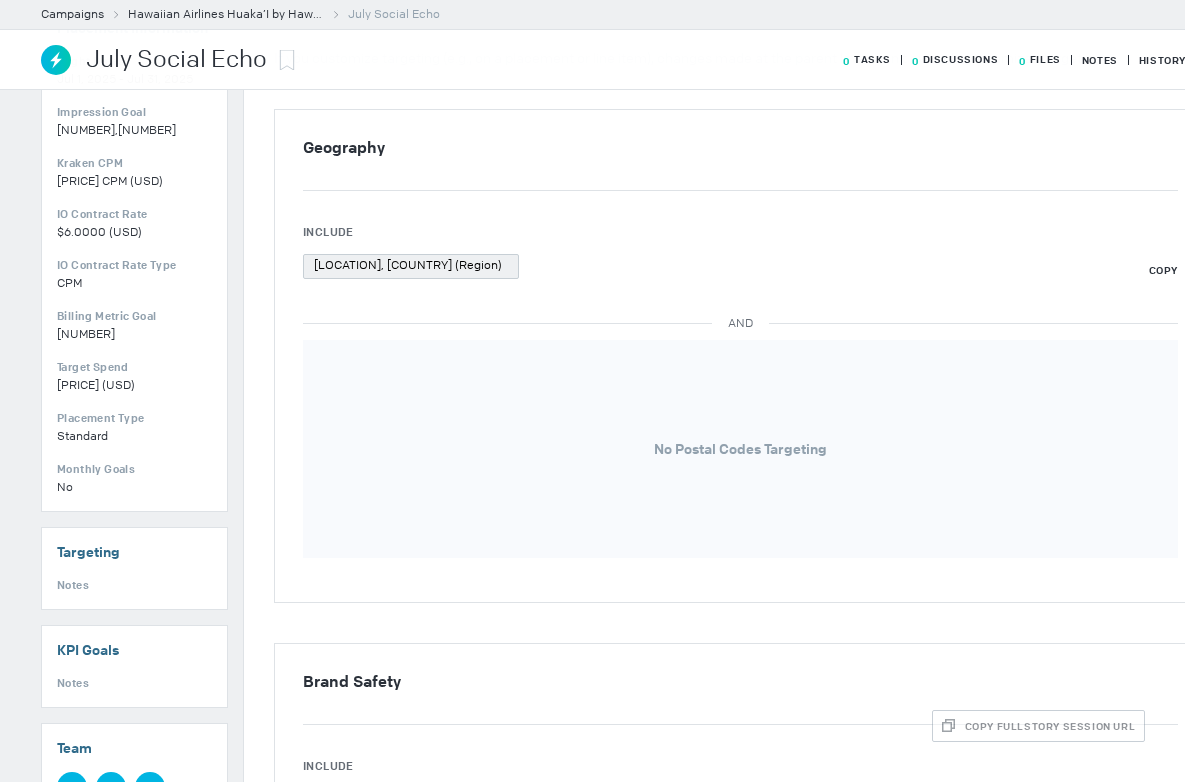 scroll, scrollTop: 16, scrollLeft: 0, axis: vertical 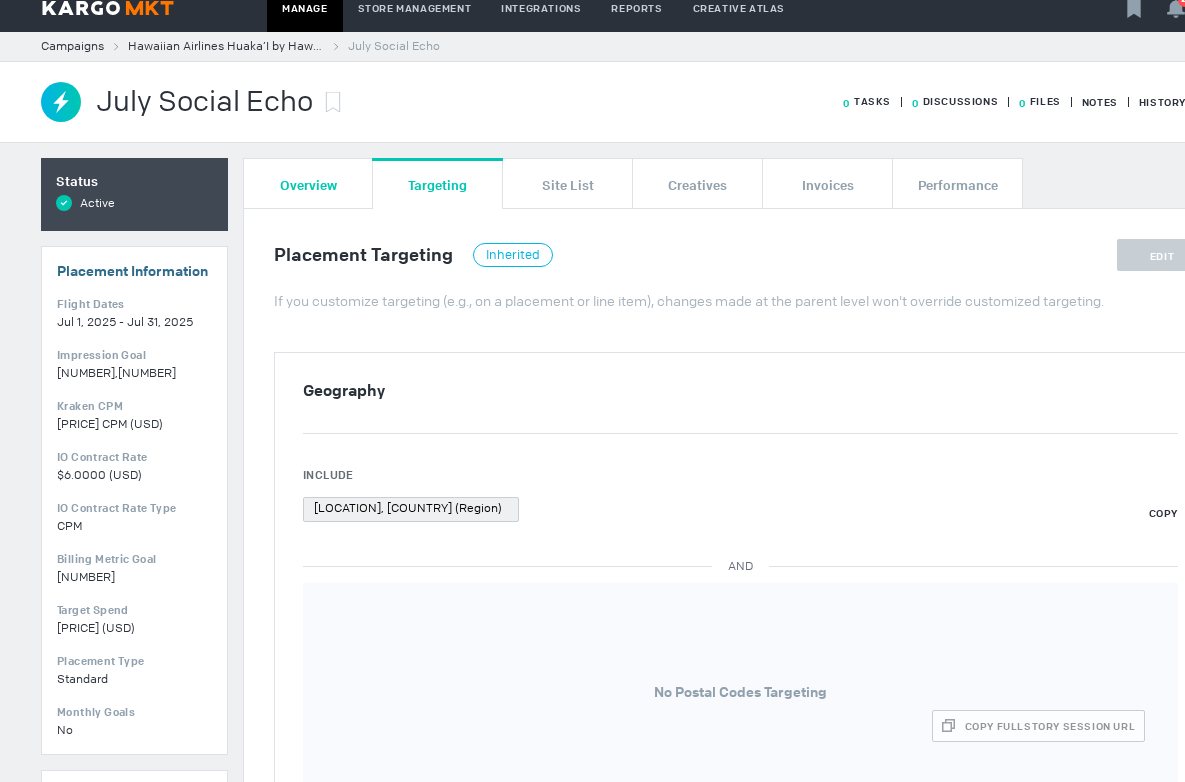 click on "Overview" at bounding box center [308, 184] 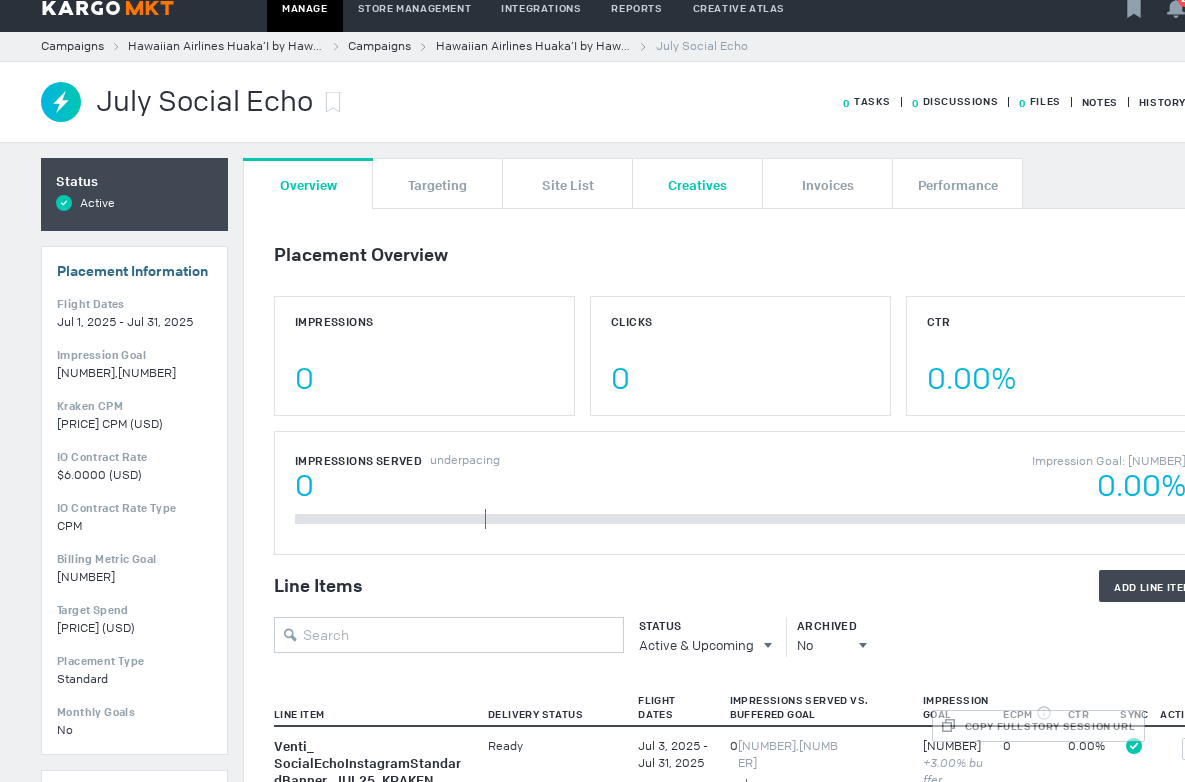 click on "Creatives" at bounding box center [697, 184] 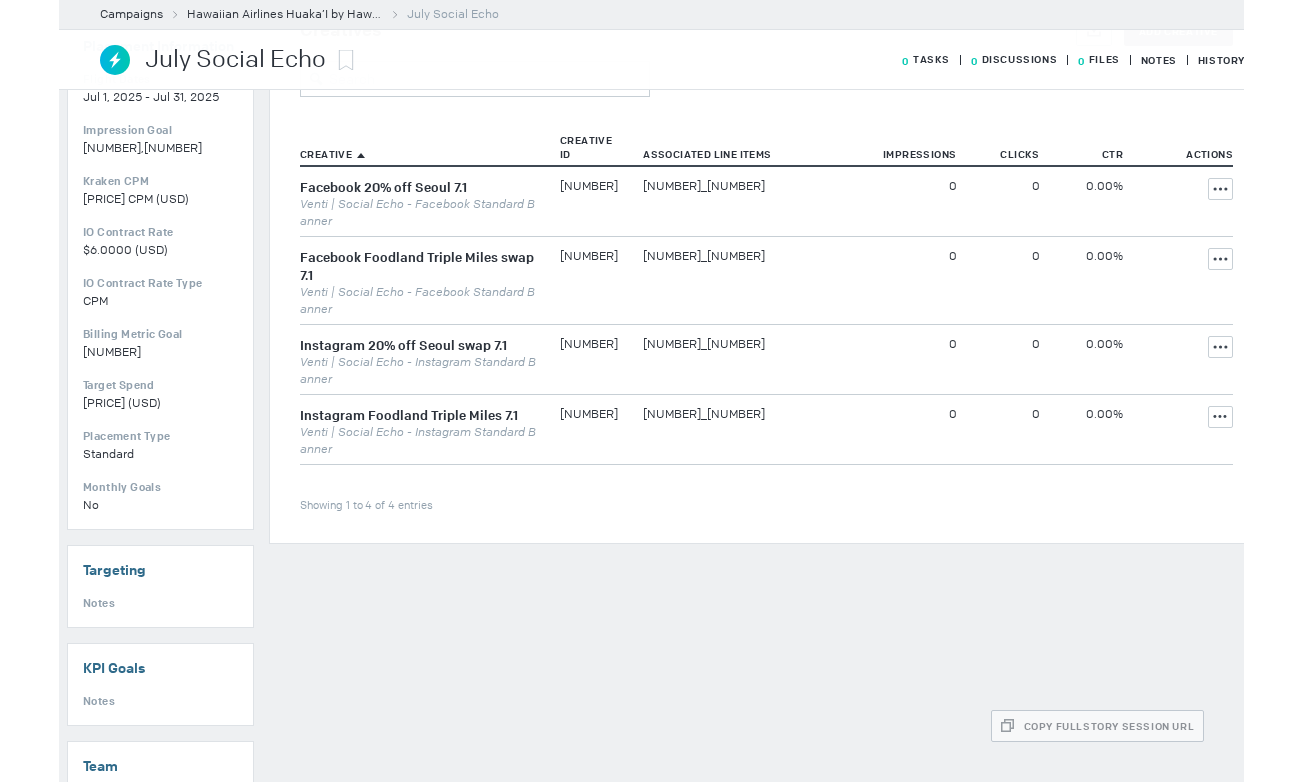 scroll, scrollTop: 0, scrollLeft: 33, axis: horizontal 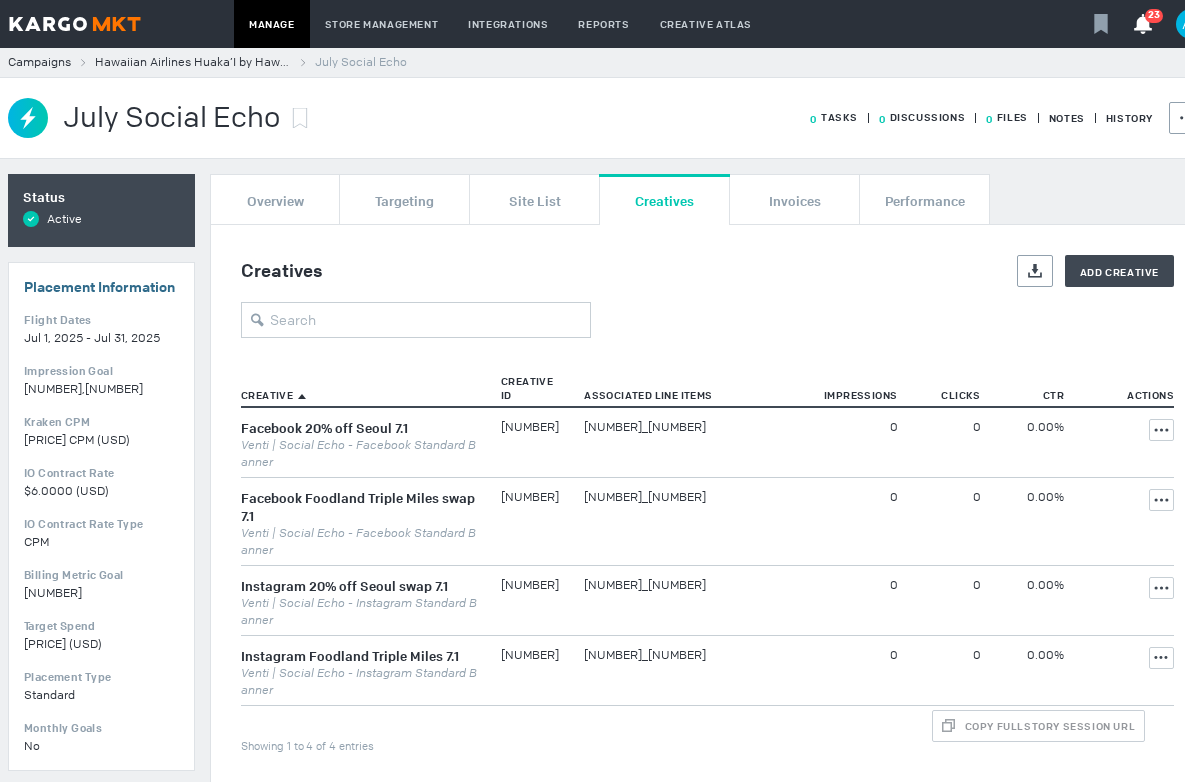 click on "23" at bounding box center (1143, 24) 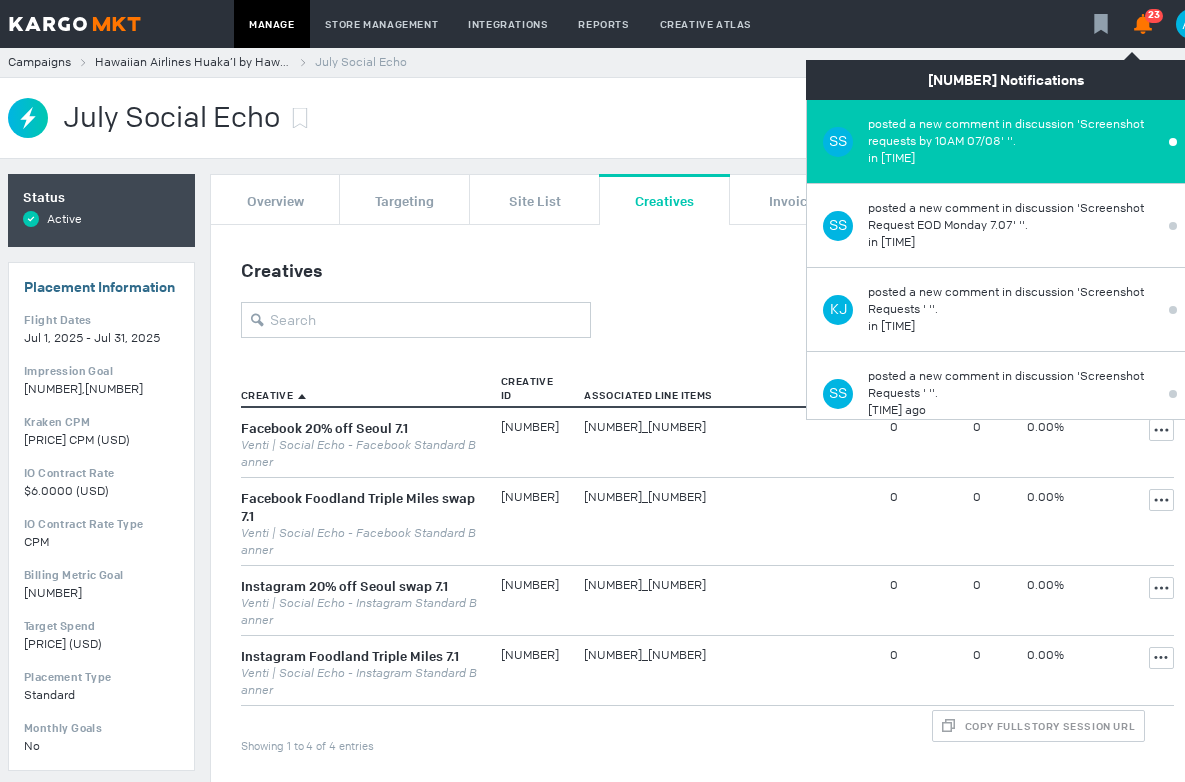 click on "in 2 hours" at bounding box center [1012, 158] 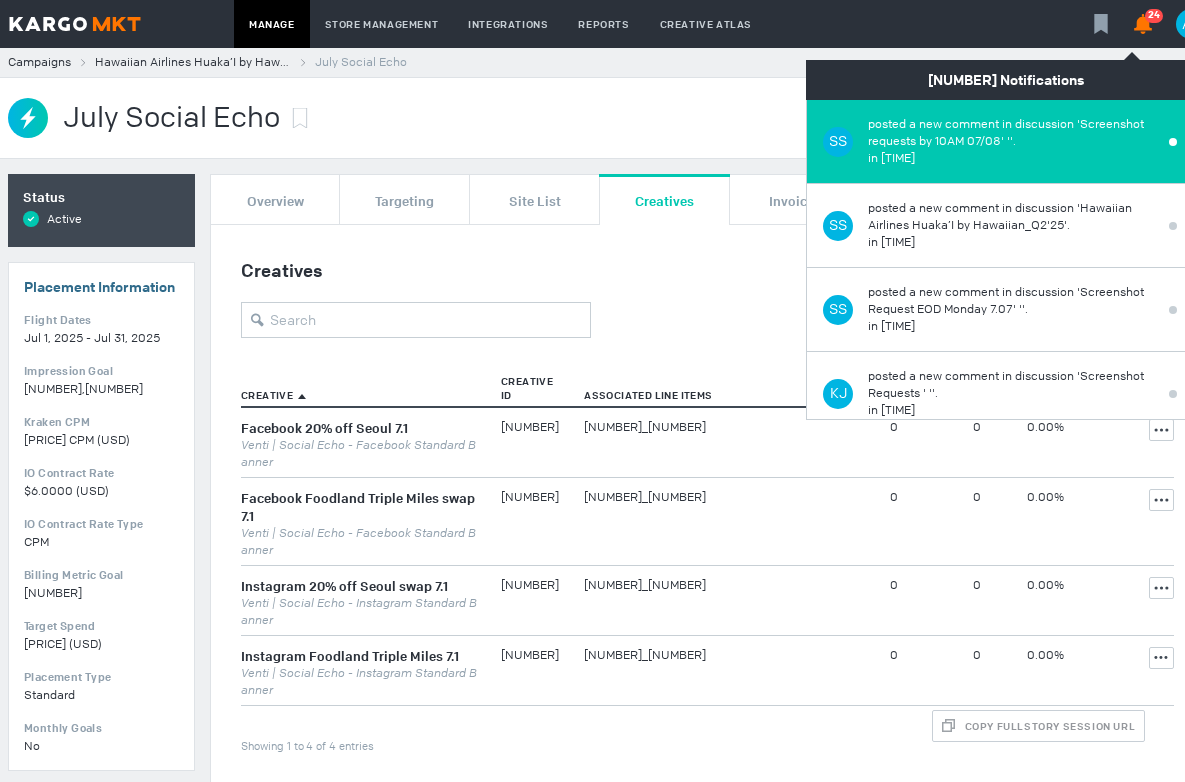 click on "posted a new comment in discussion 'Screenshot requests by 10AM 07/08' ''." at bounding box center (1012, 133) 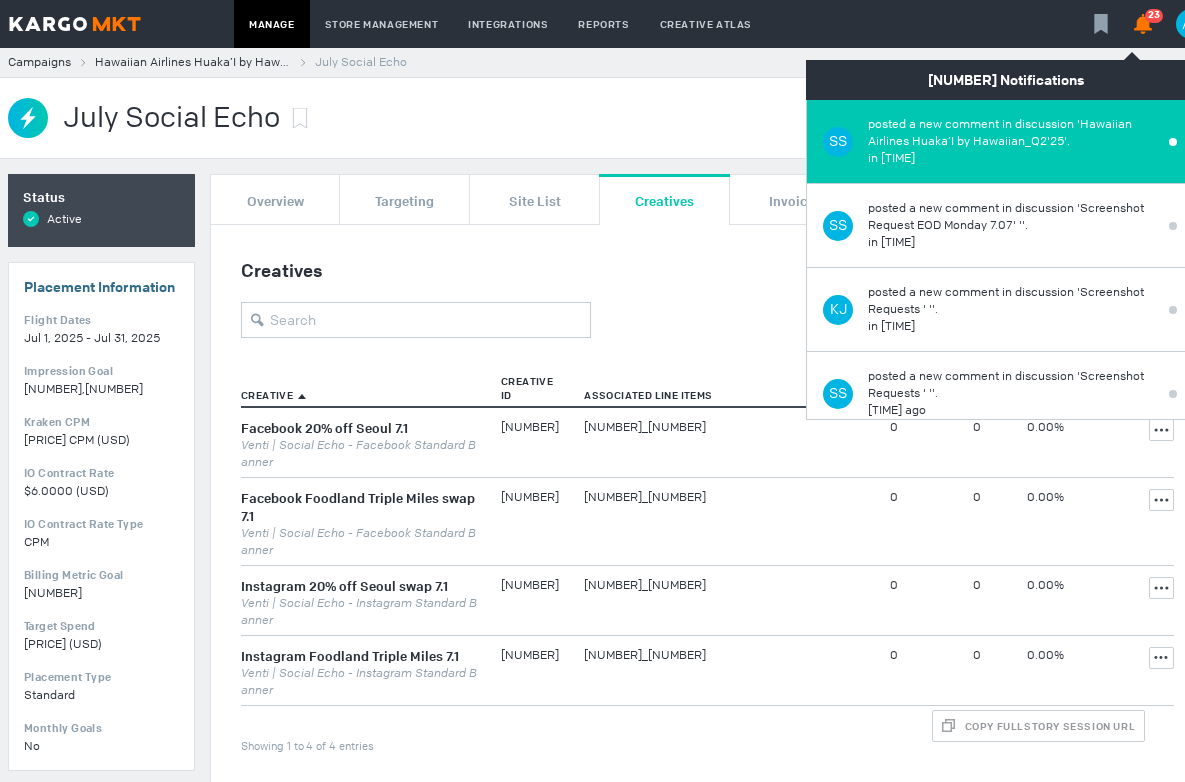 click on "posted a new comment in discussion 'Hawaiian Airlines Huaka’I by Hawaiian_Q2'25'." at bounding box center (1012, 133) 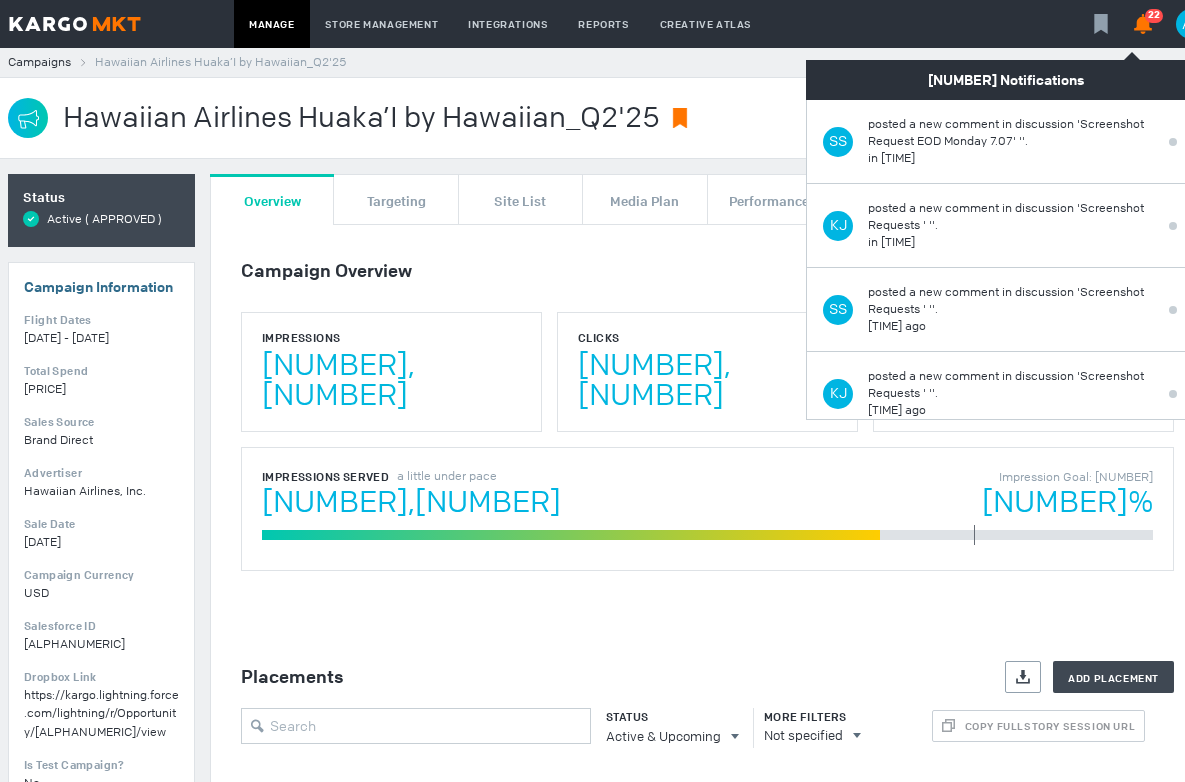 click on "Impressions Served a little under pace Impression Goal: 2,982,844 2,070,228 86.88%   2,382,988" at bounding box center [707, 509] 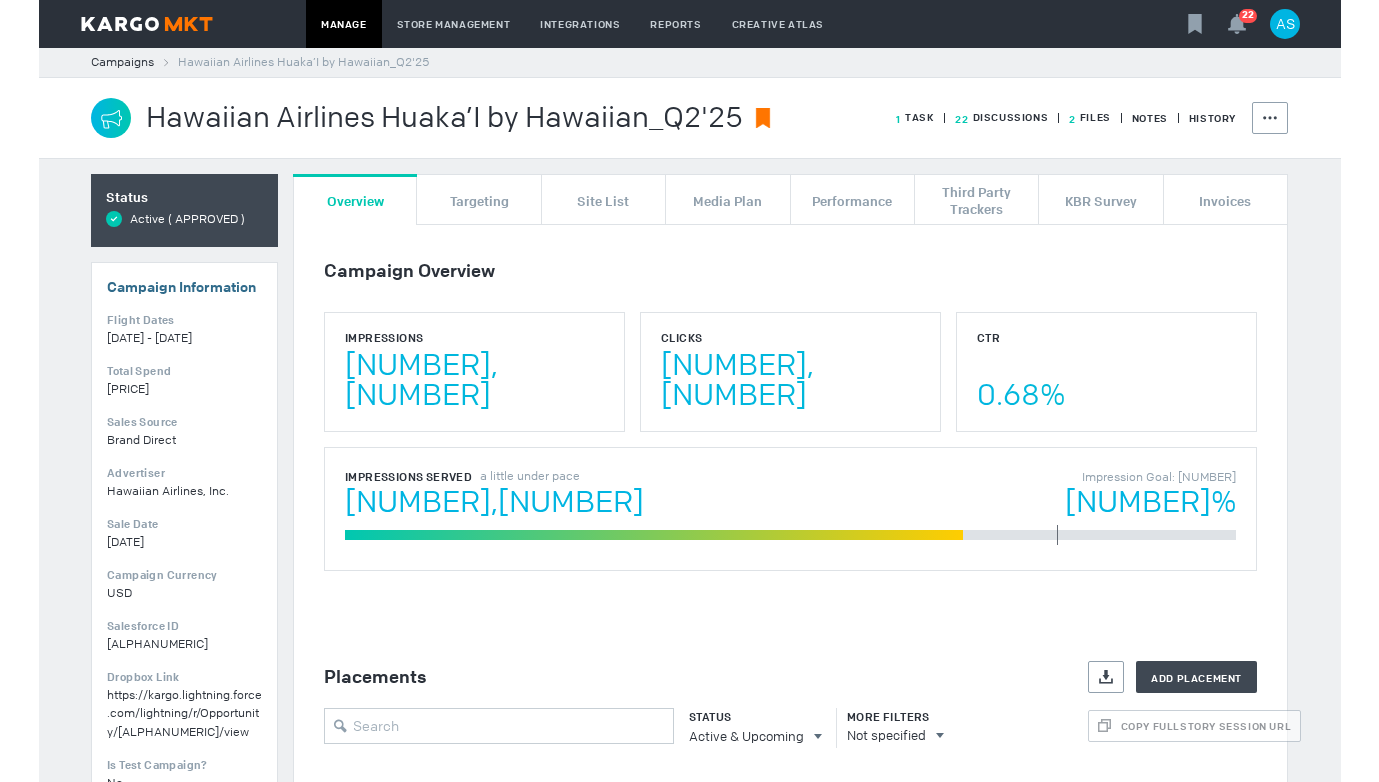 scroll, scrollTop: 0, scrollLeft: 0, axis: both 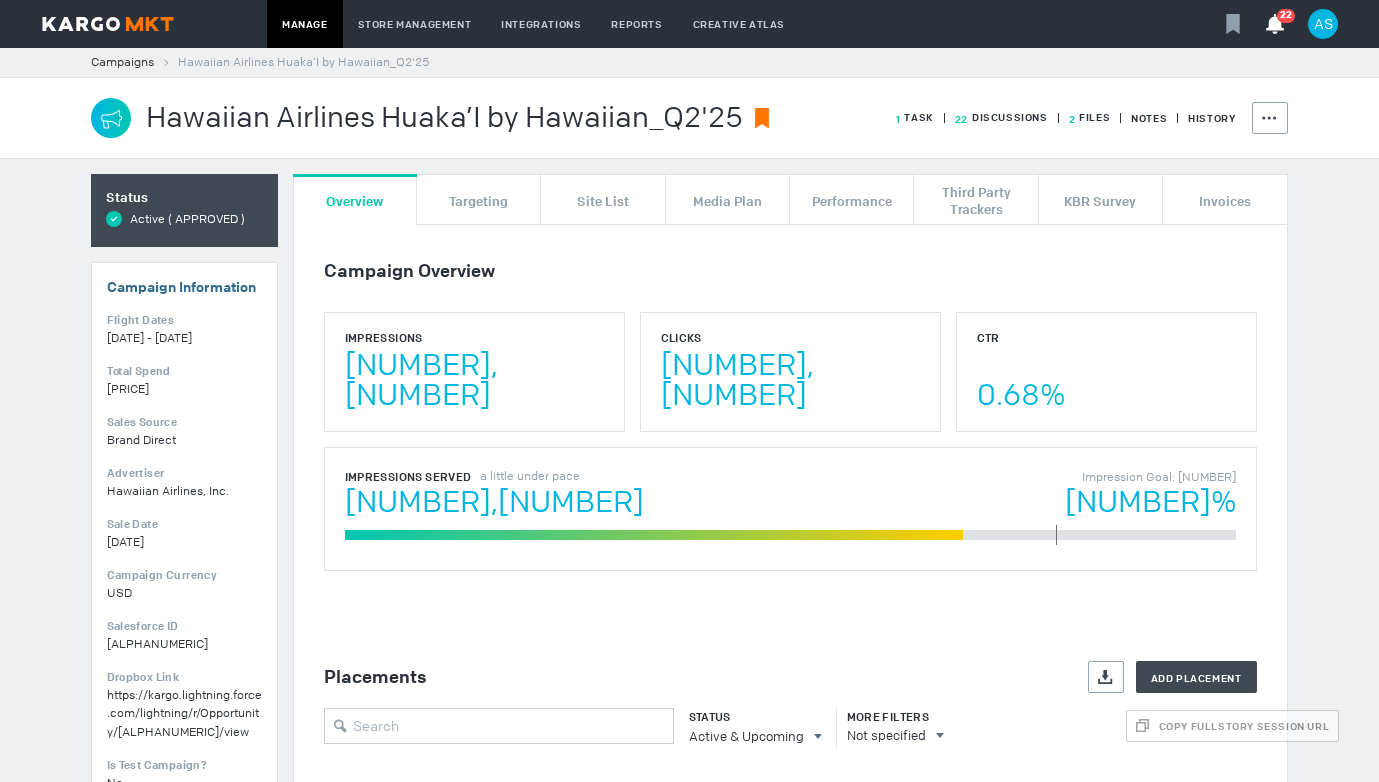 click on "22" at bounding box center (1275, 24) 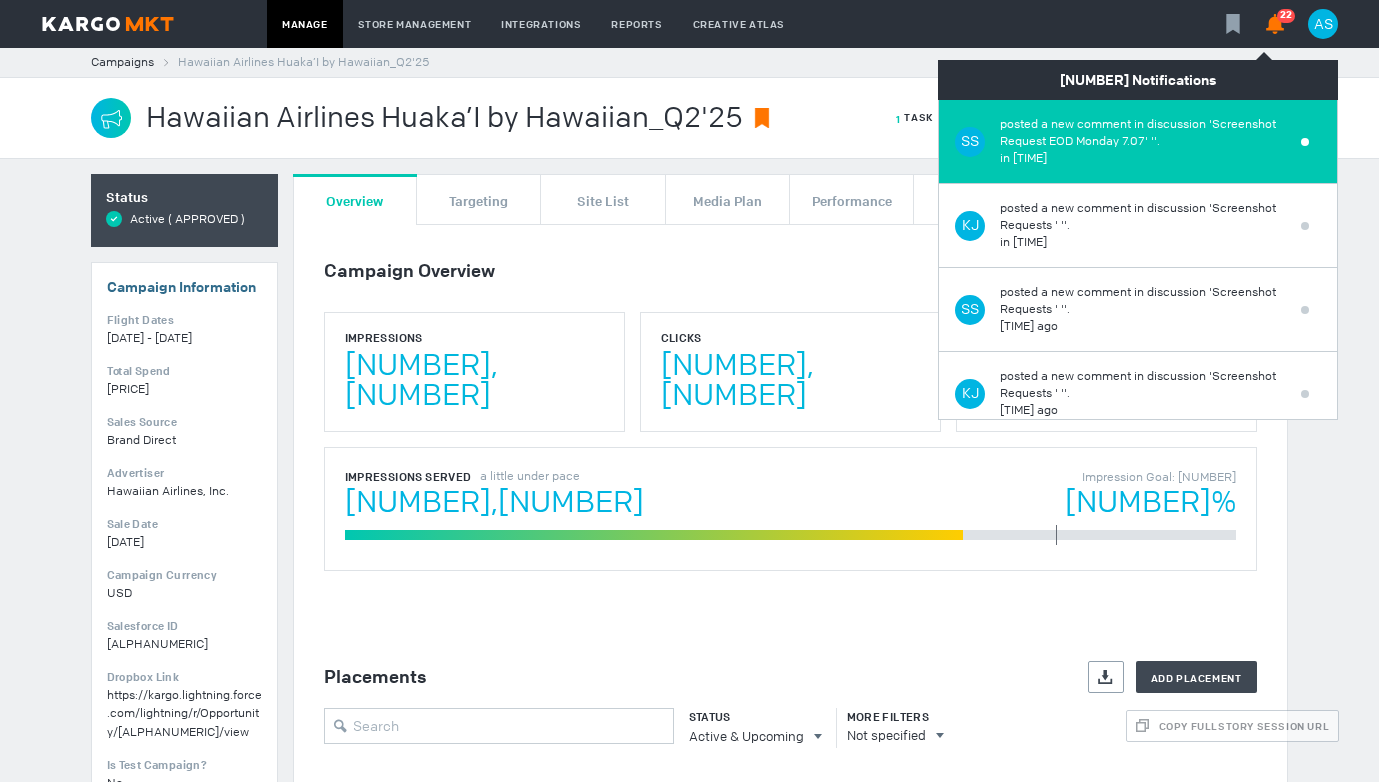 click on "posted a new comment in discussion 'Screenshot Request EOD Monday 7.07' ''." at bounding box center [1144, 133] 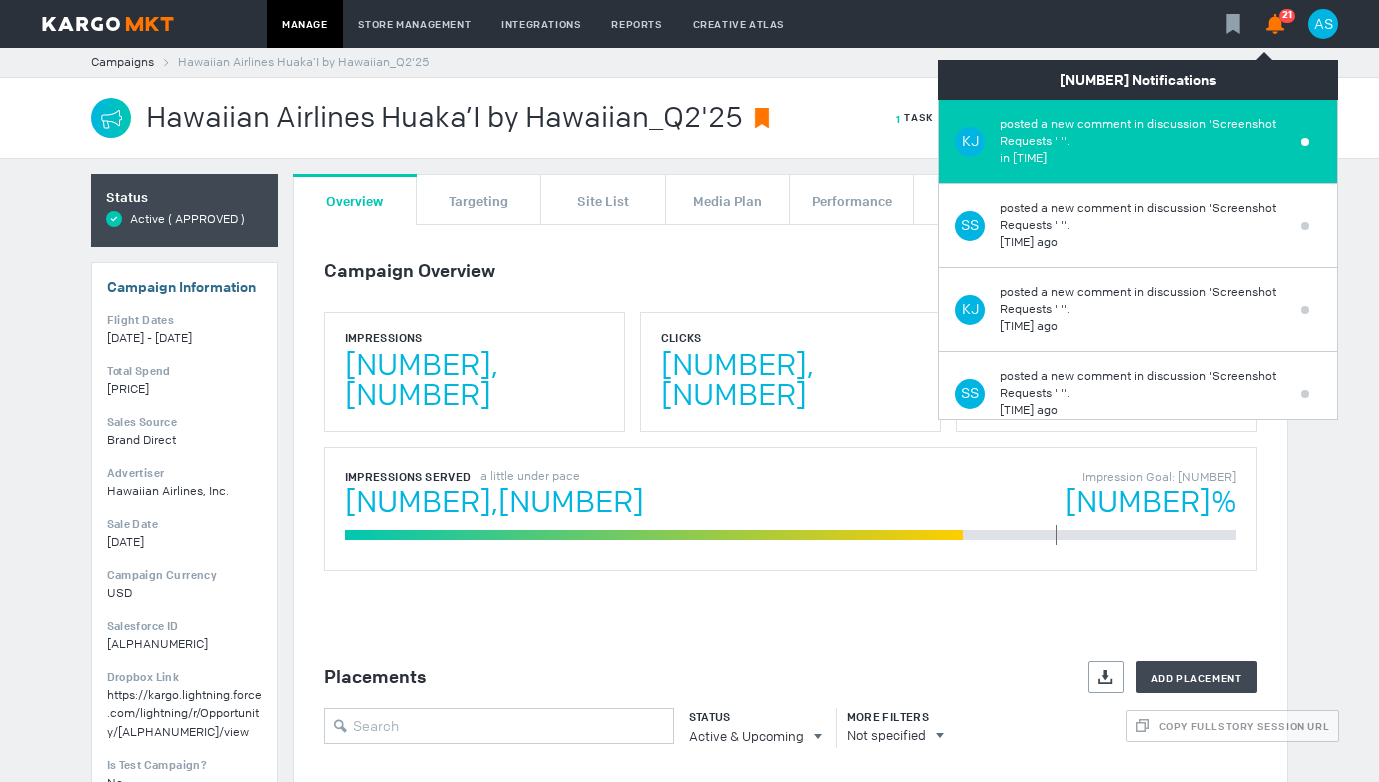 click on "posted a new comment in discussion 'Screenshot Requests ' ''." at bounding box center [1144, 133] 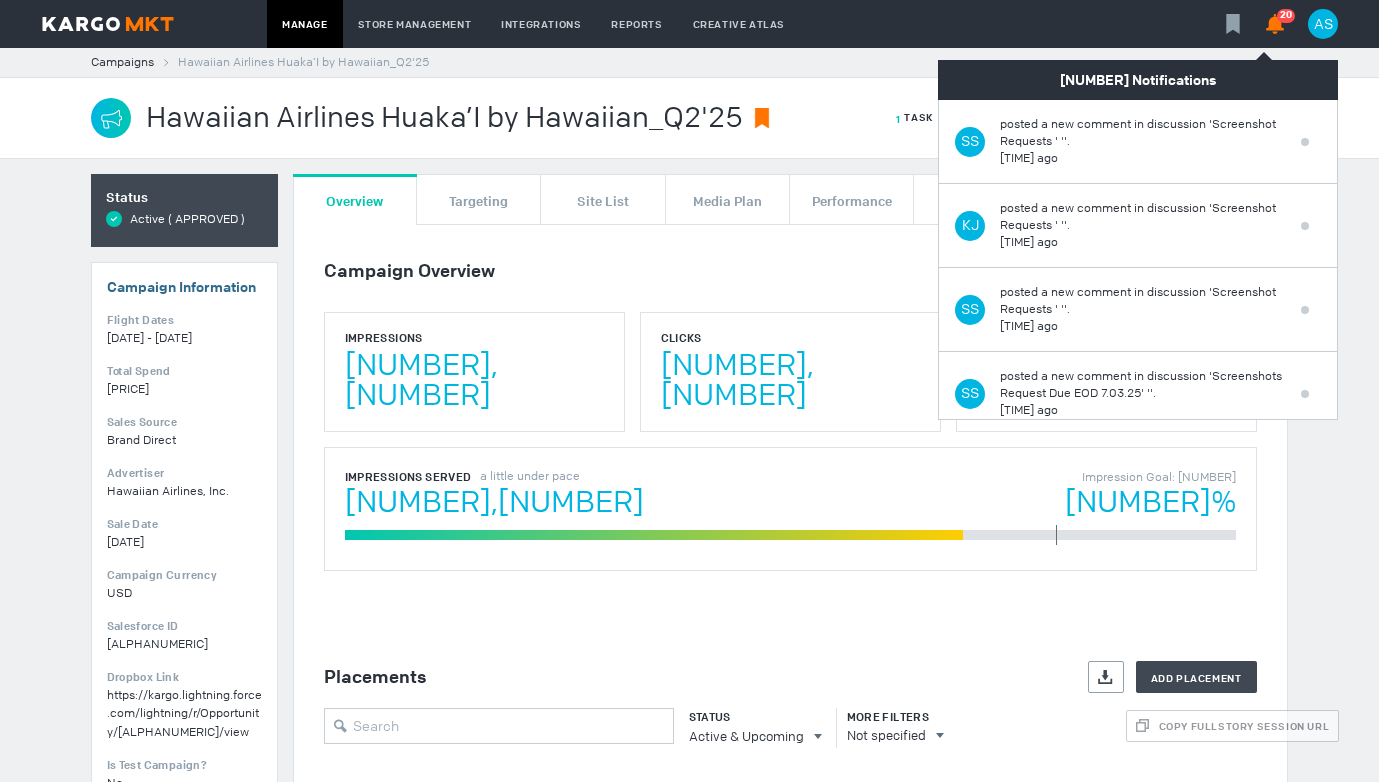 click on "posted a new comment in discussion 'Screenshot Requests ' ''." at bounding box center (1144, 133) 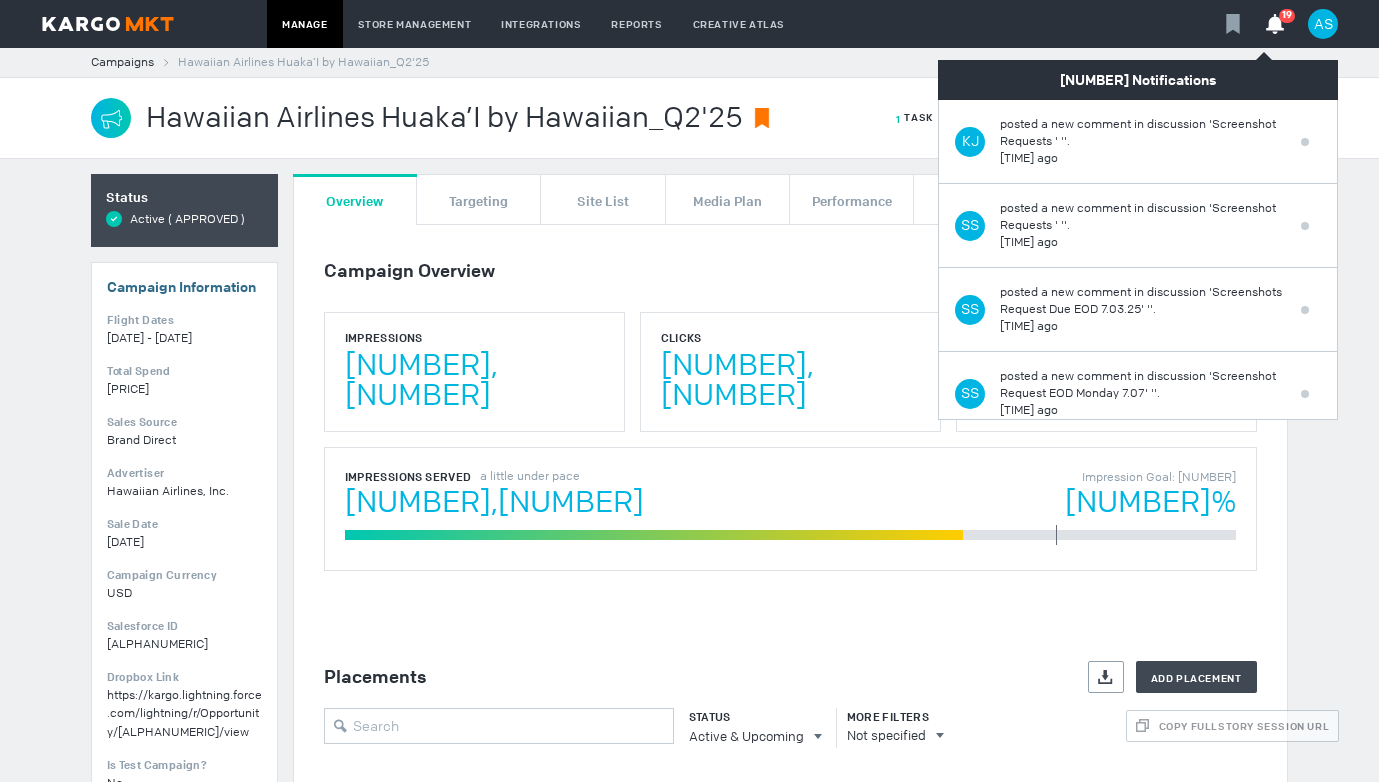 click on "19" at bounding box center (1275, 24) 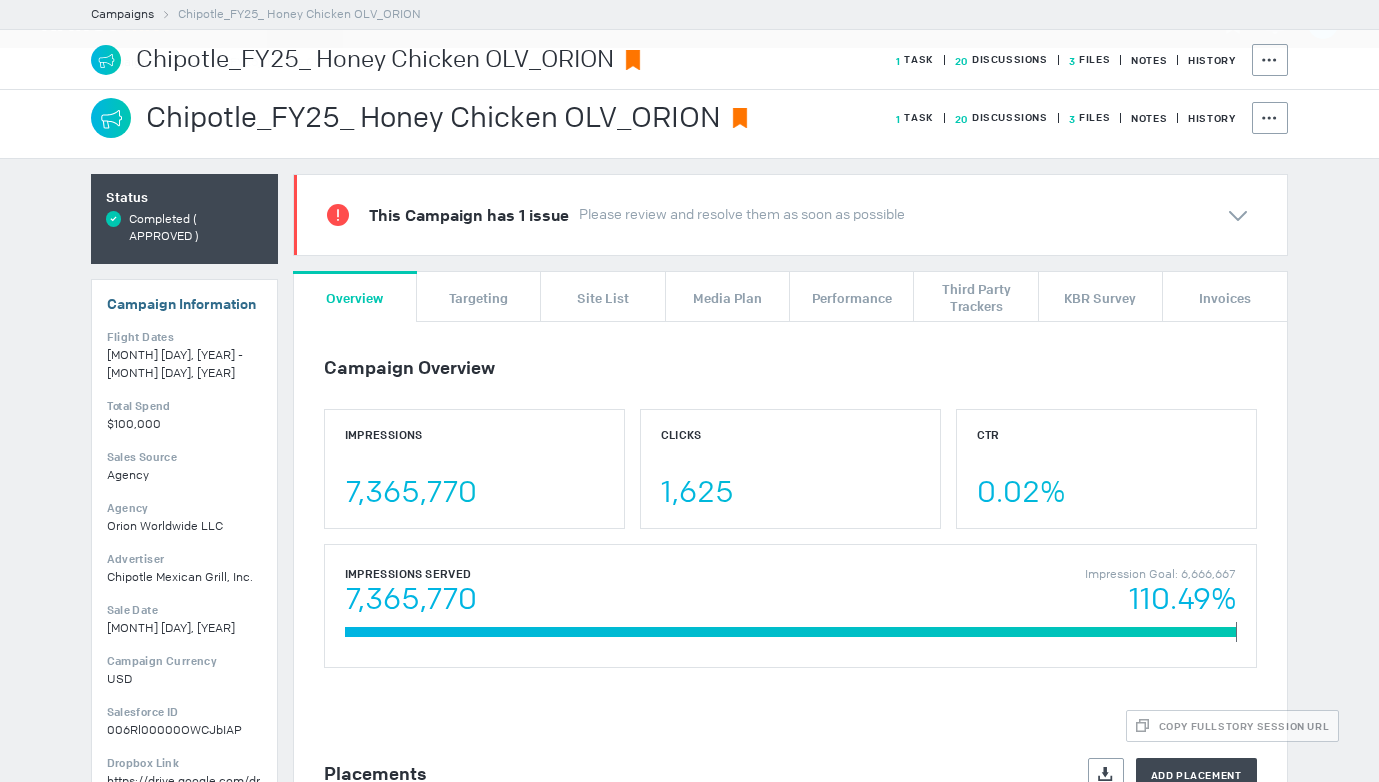 scroll, scrollTop: 0, scrollLeft: 0, axis: both 